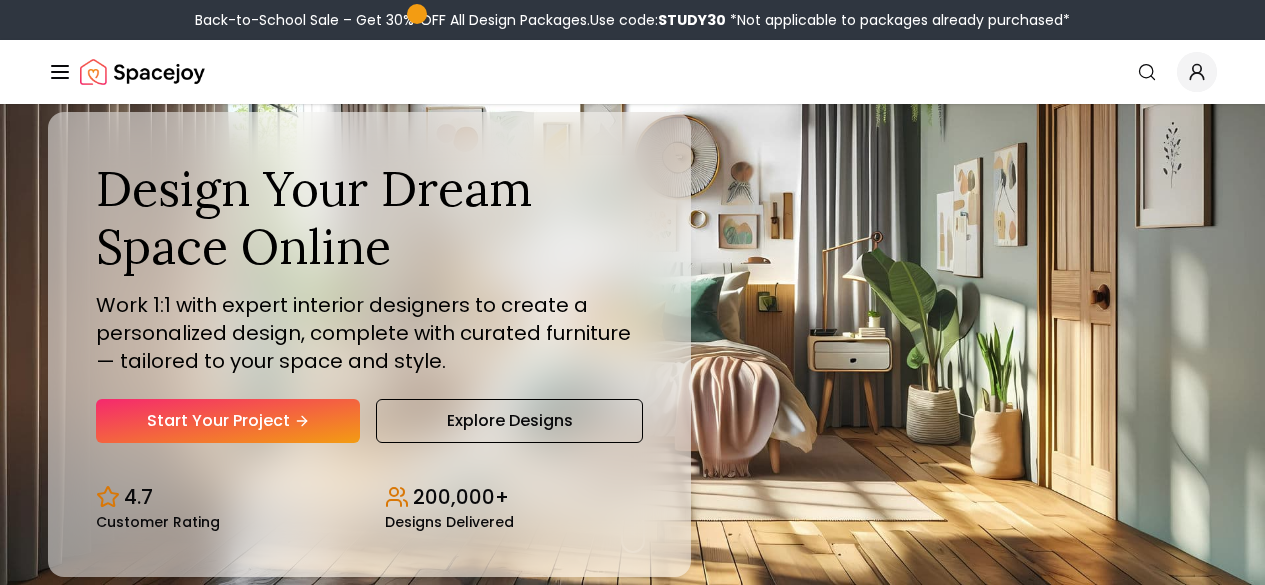 scroll, scrollTop: 0, scrollLeft: 0, axis: both 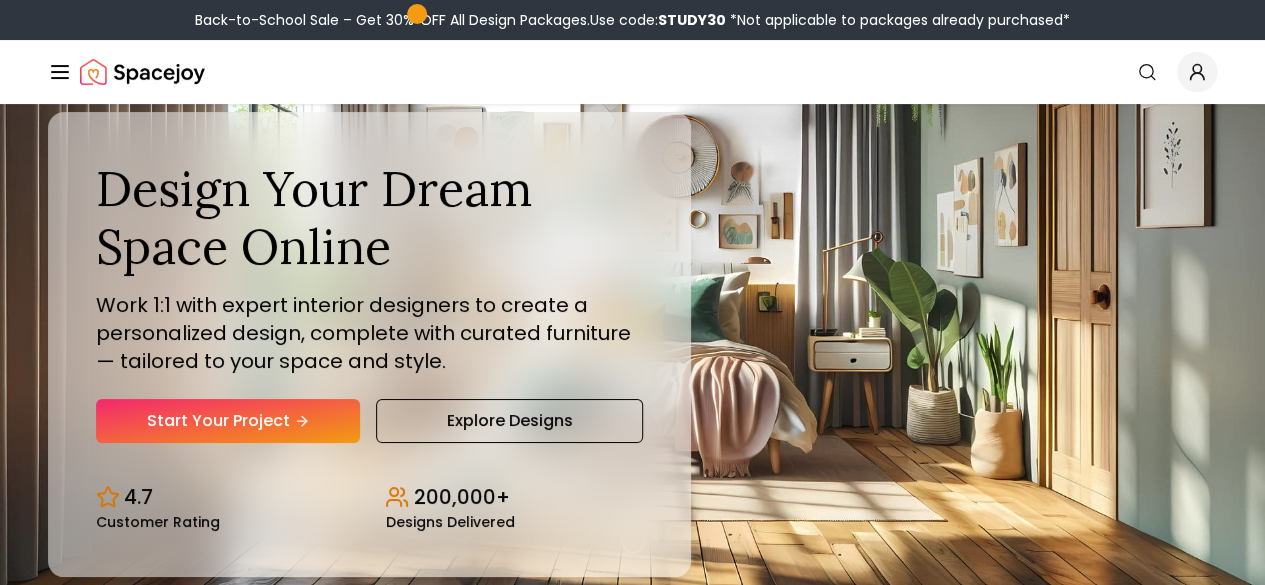 click on "Login" at bounding box center [0, 0] 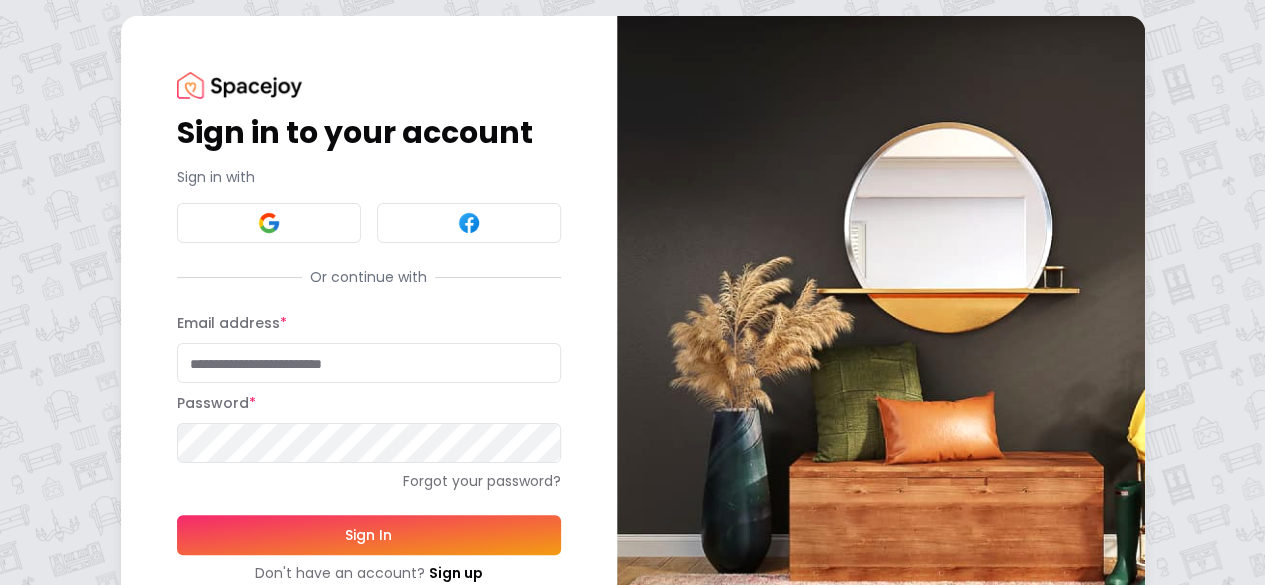 click on "Email address  *" at bounding box center [369, 363] 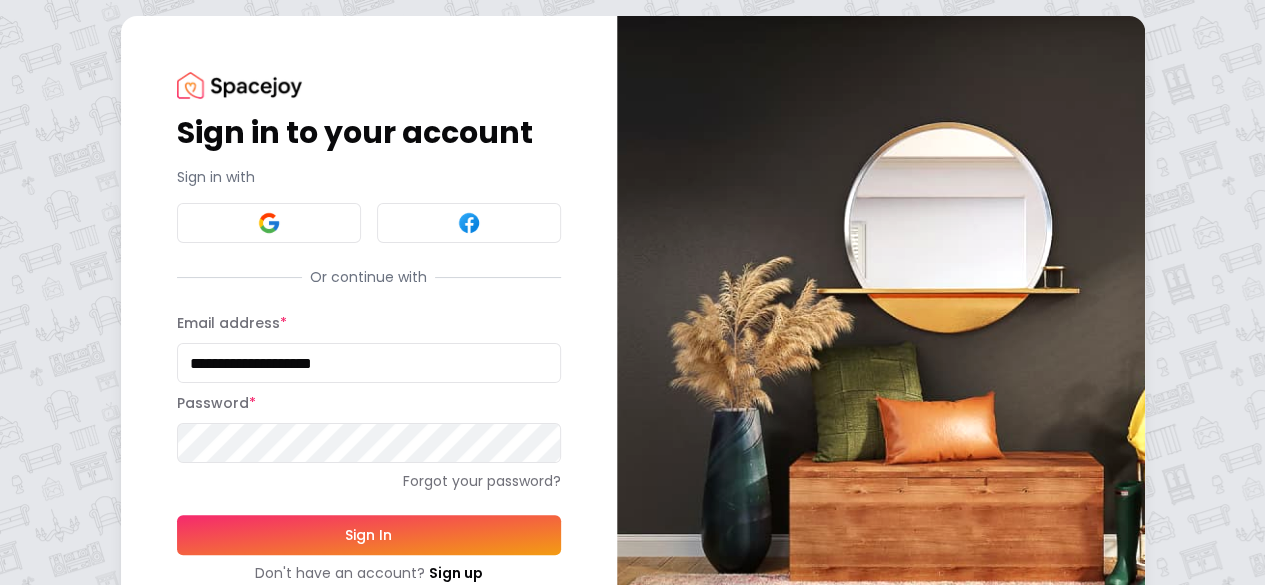 type on "**********" 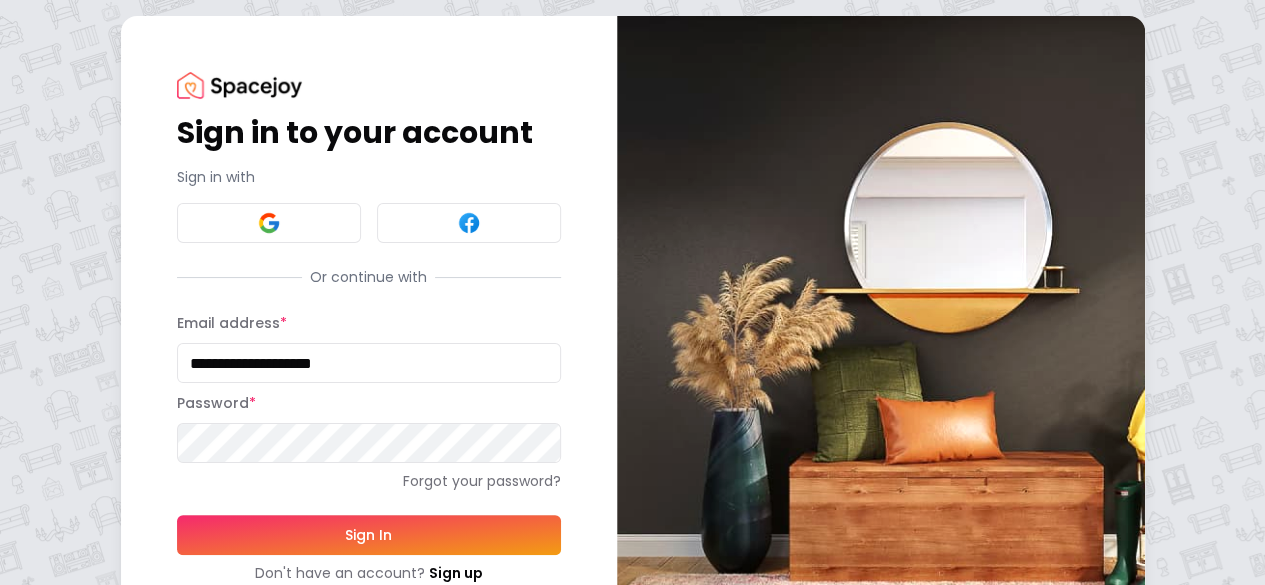 click on "Sign In" at bounding box center (369, 535) 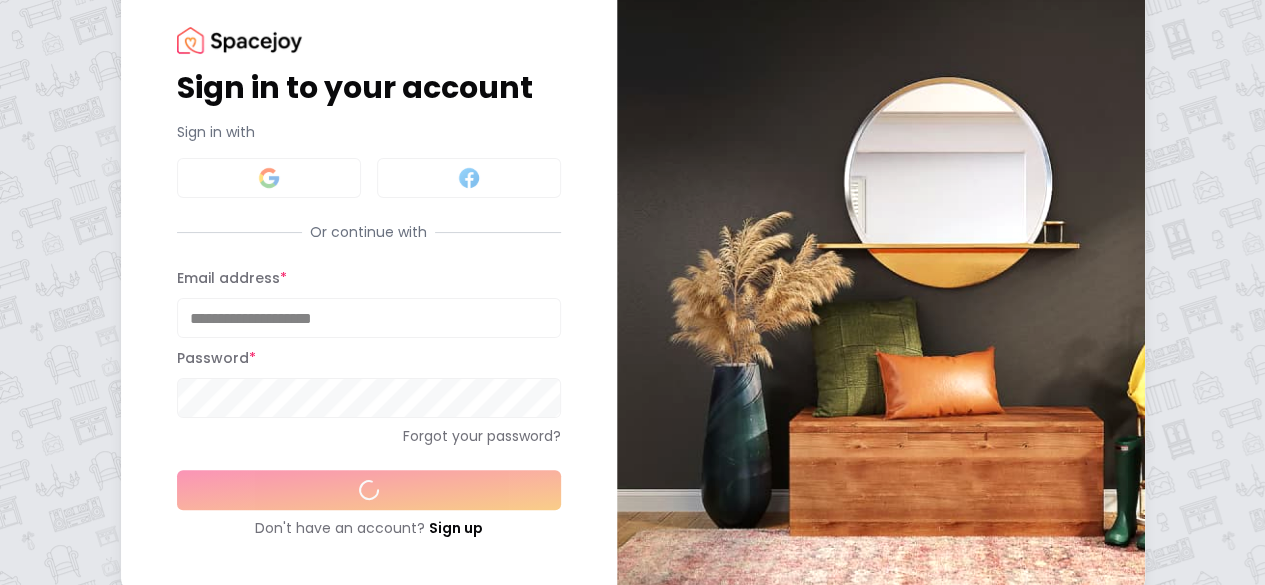 scroll, scrollTop: 69, scrollLeft: 0, axis: vertical 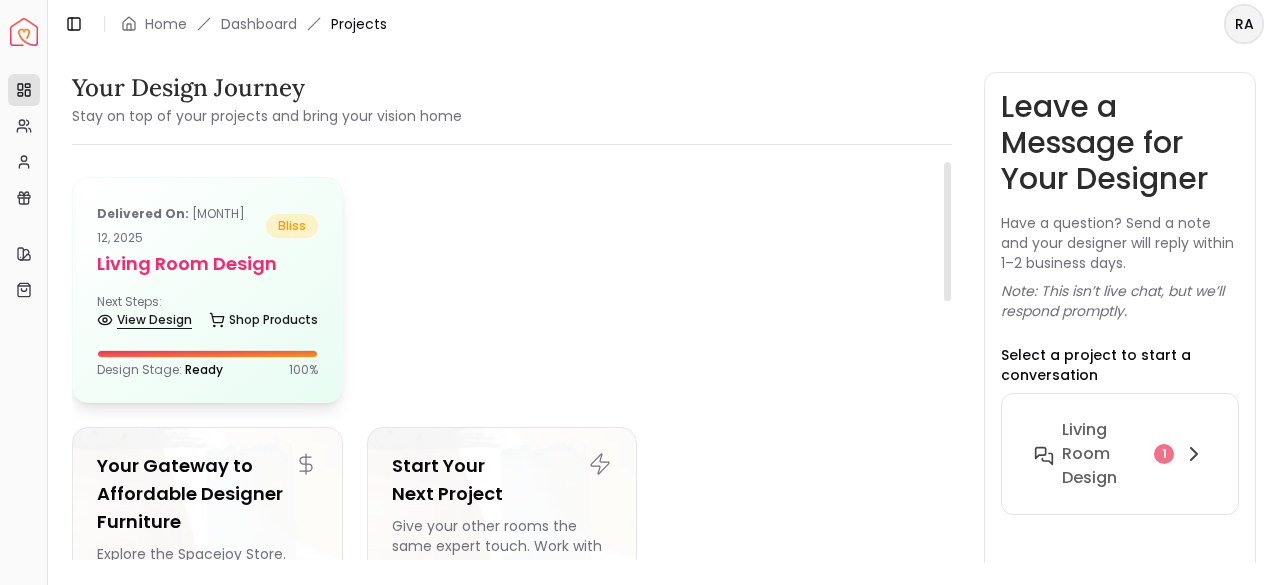click on "View Design" at bounding box center (144, 320) 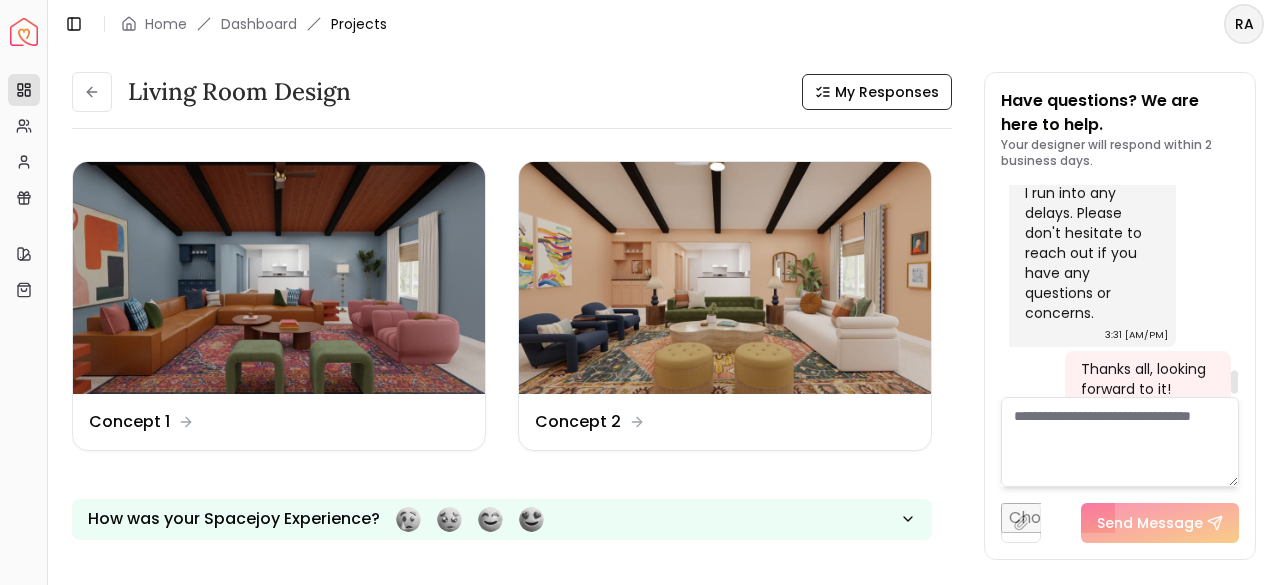 scroll, scrollTop: 1762, scrollLeft: 0, axis: vertical 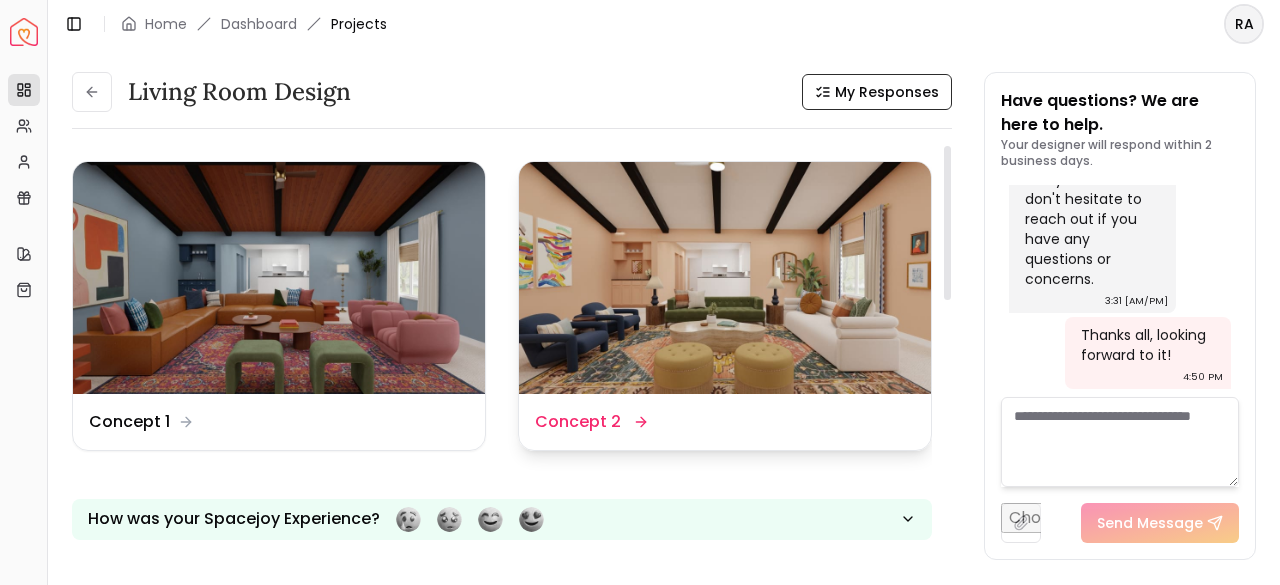 click at bounding box center (725, 278) 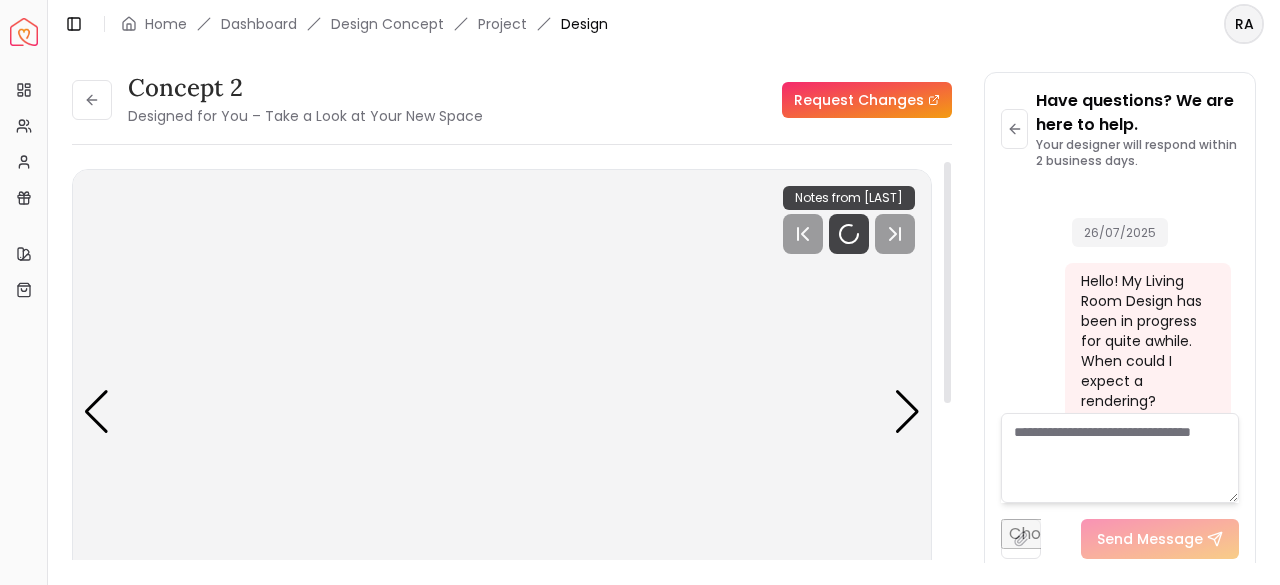 scroll, scrollTop: 1718, scrollLeft: 0, axis: vertical 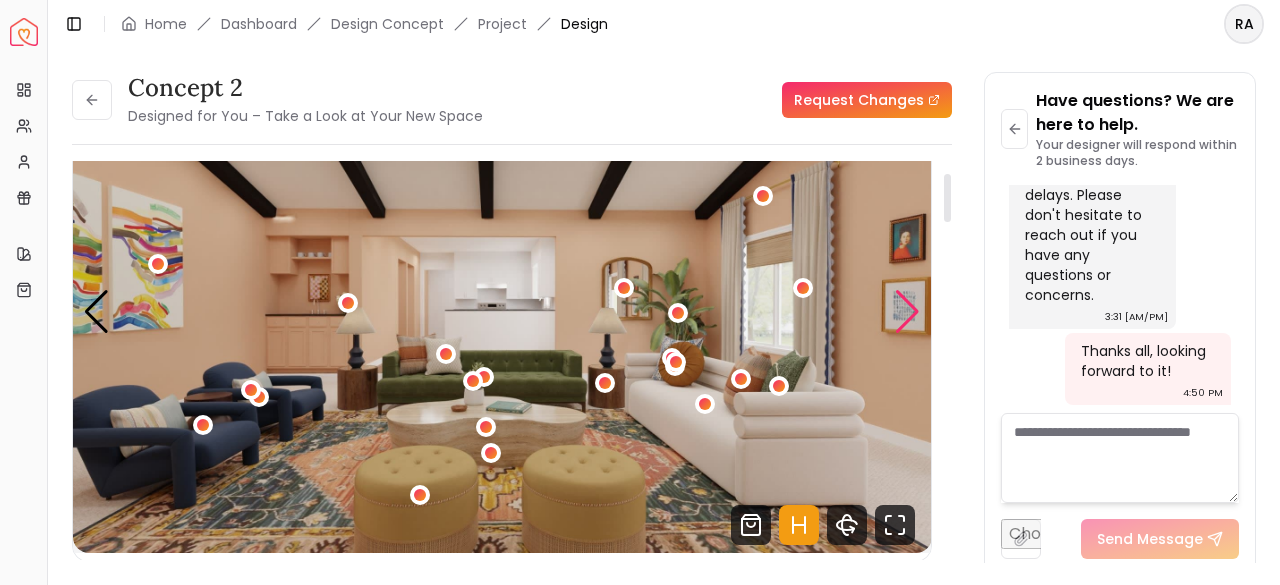 click at bounding box center [907, 312] 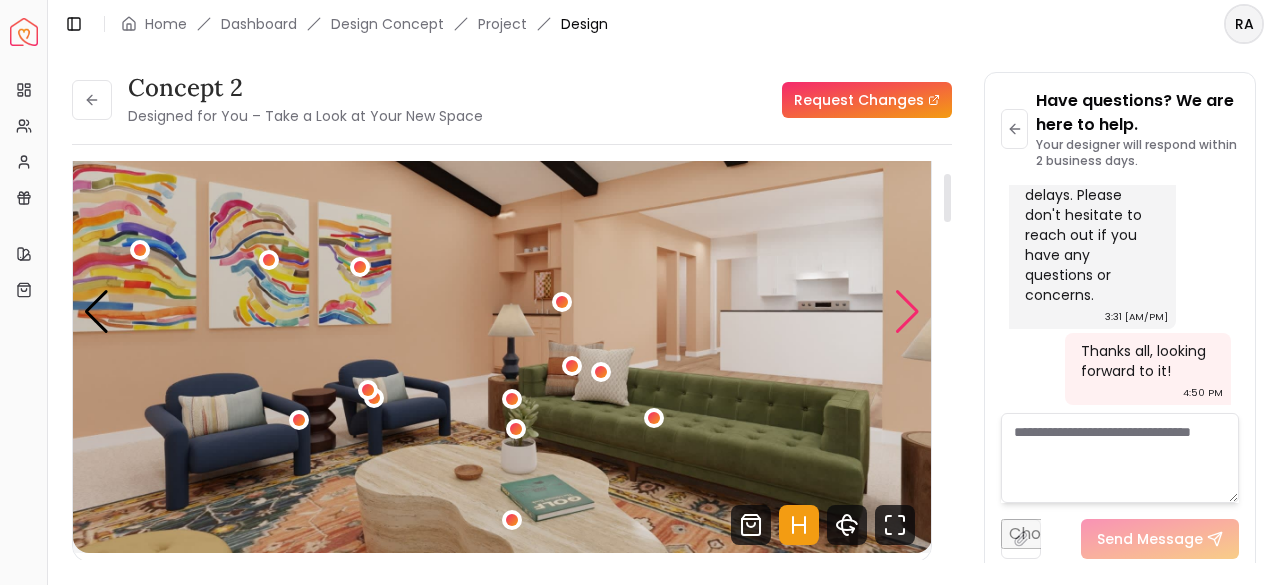 click at bounding box center [907, 312] 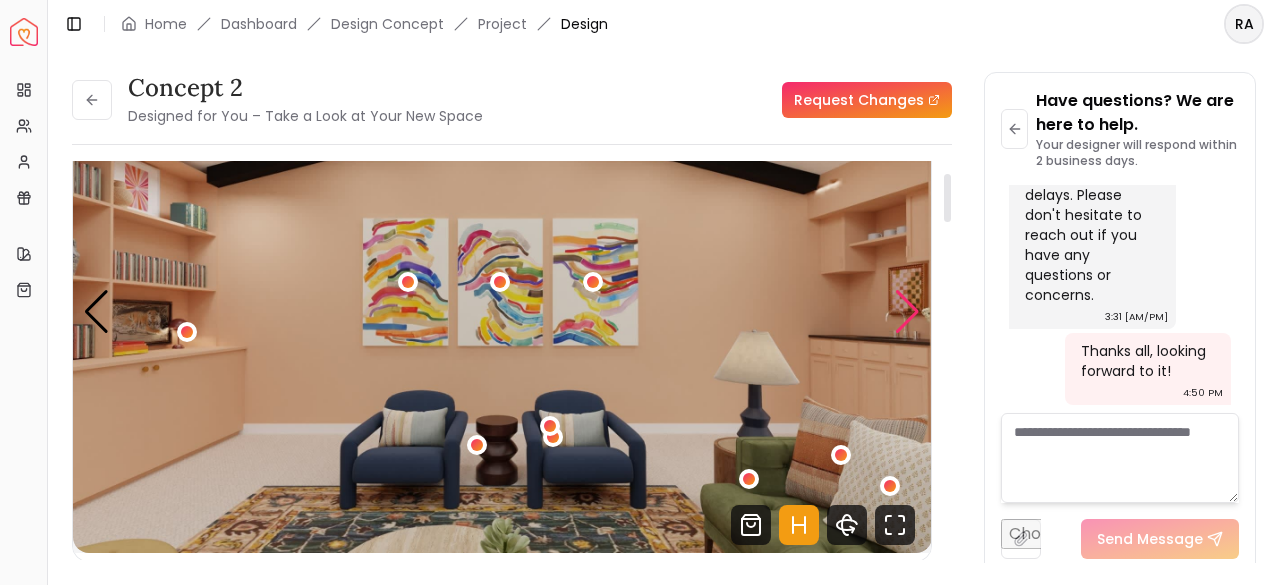 click at bounding box center [907, 312] 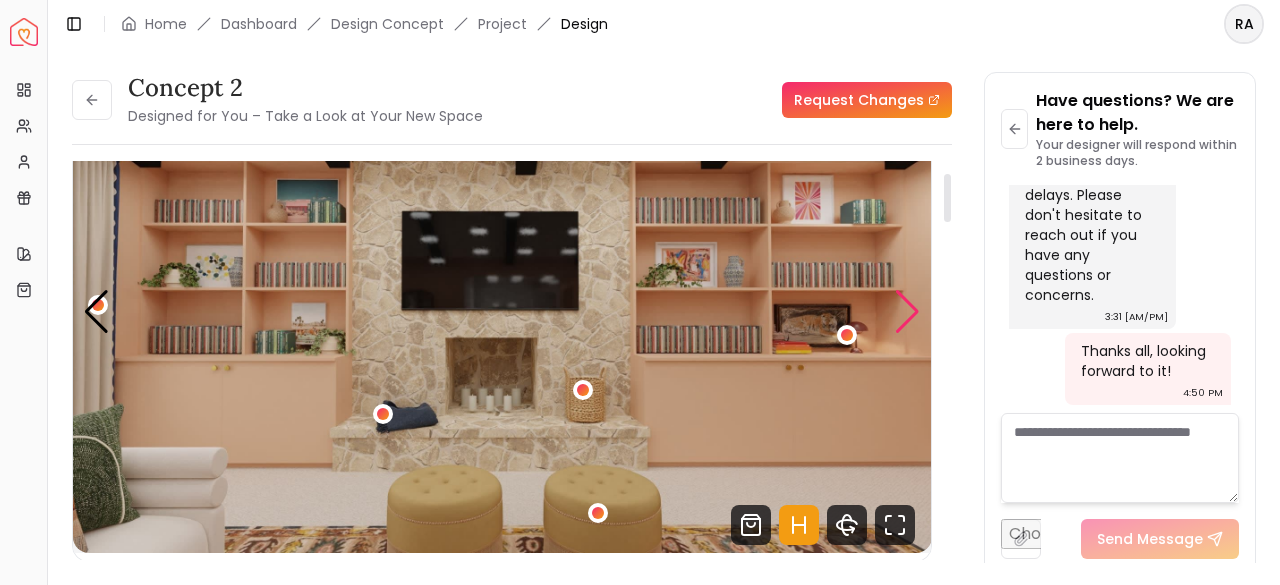 click at bounding box center (907, 312) 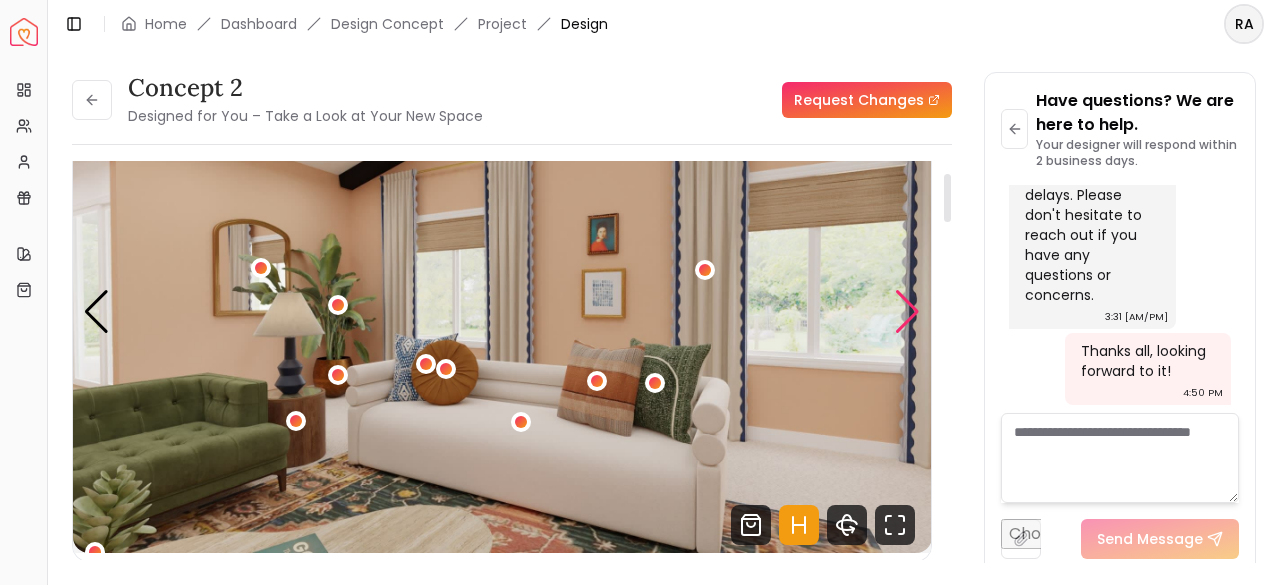click at bounding box center [907, 312] 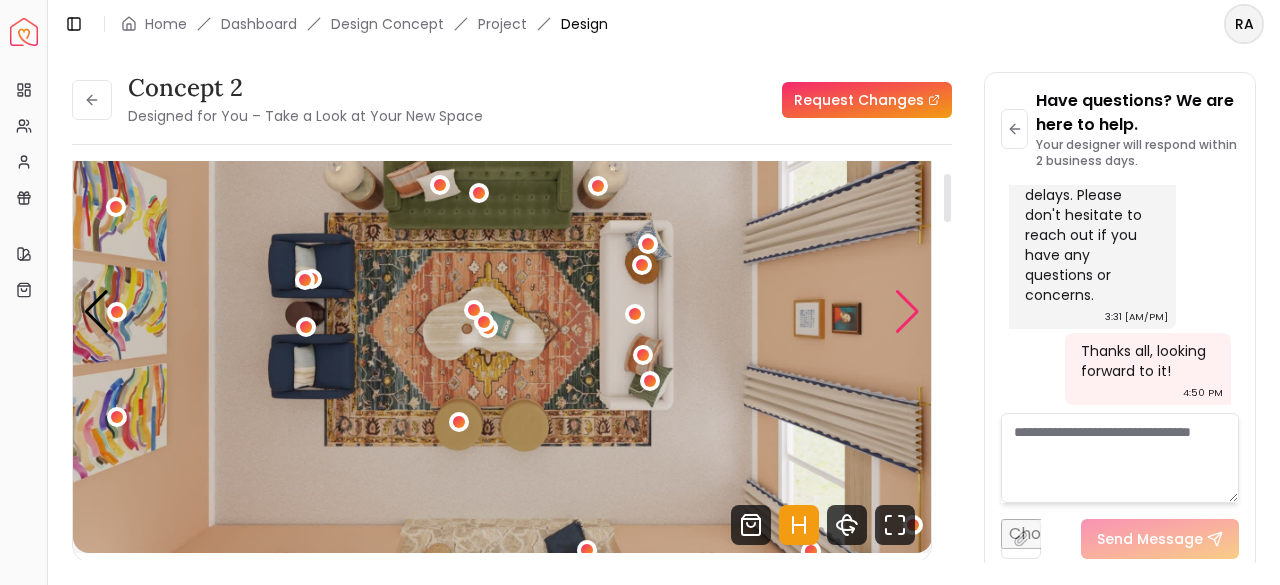 click at bounding box center (907, 312) 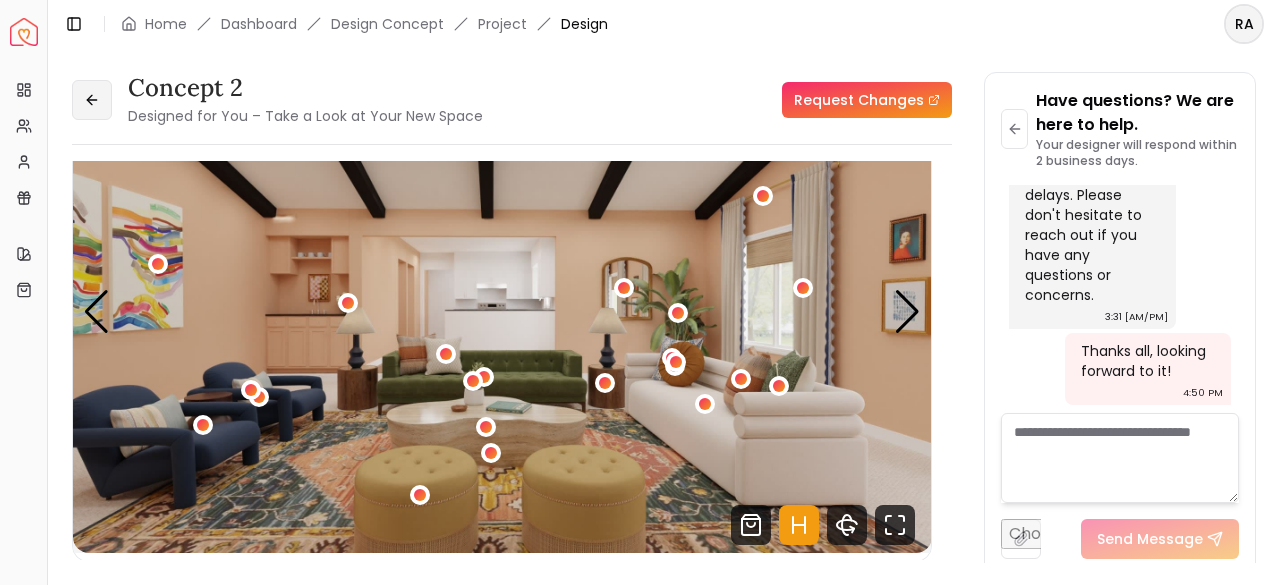 click 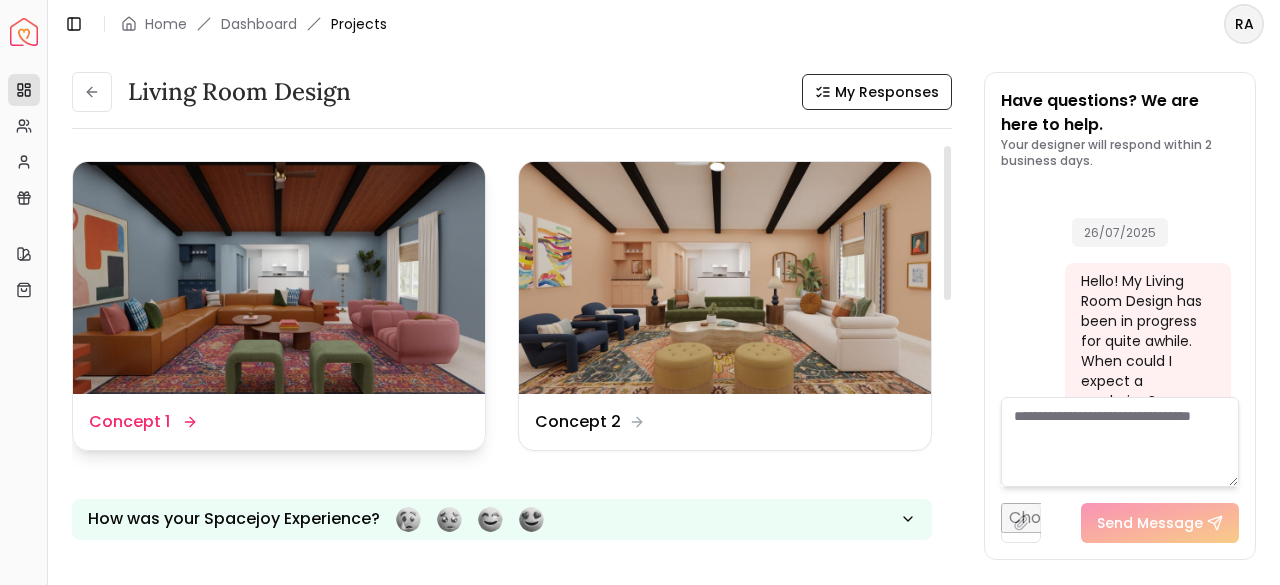 scroll, scrollTop: 1734, scrollLeft: 0, axis: vertical 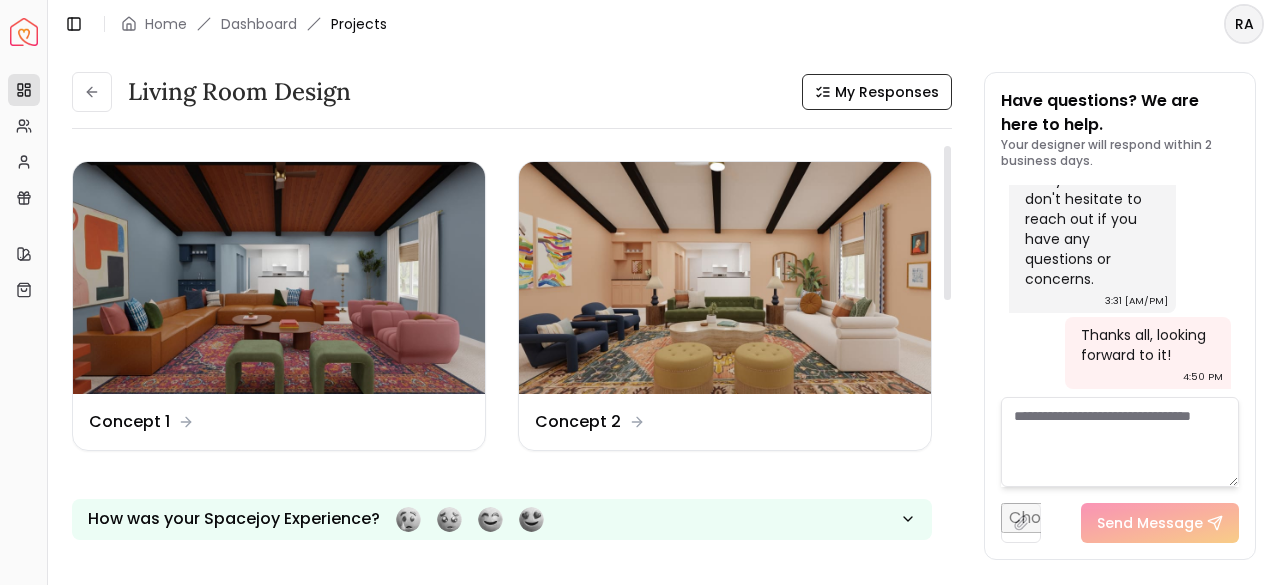 click on "Concept 1" at bounding box center [129, 422] 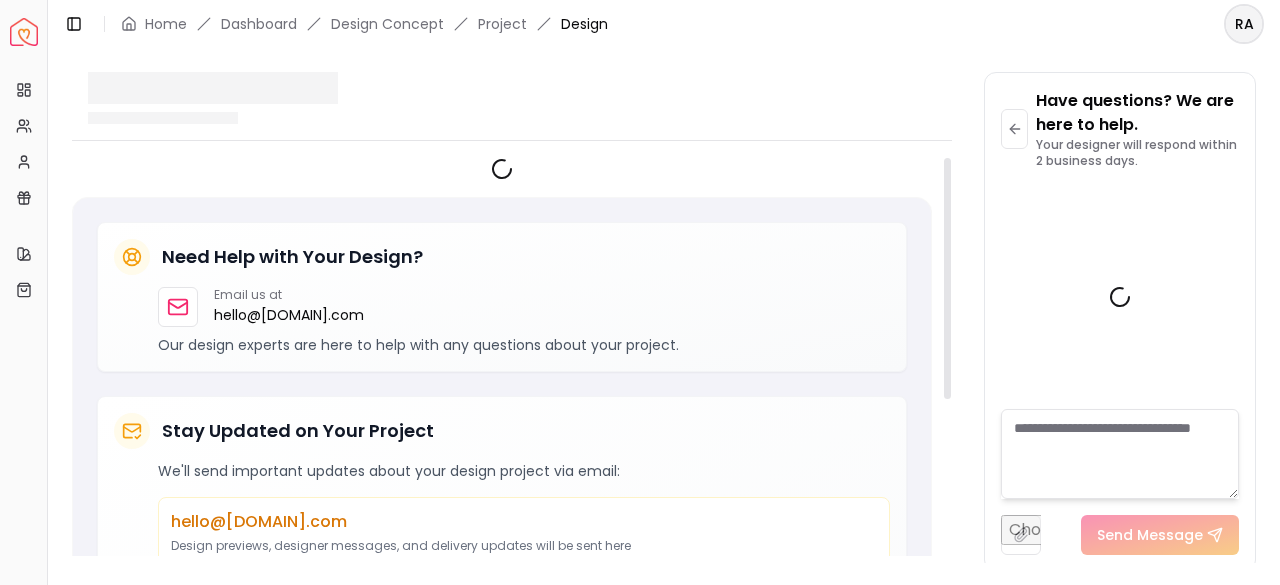 scroll, scrollTop: 1718, scrollLeft: 0, axis: vertical 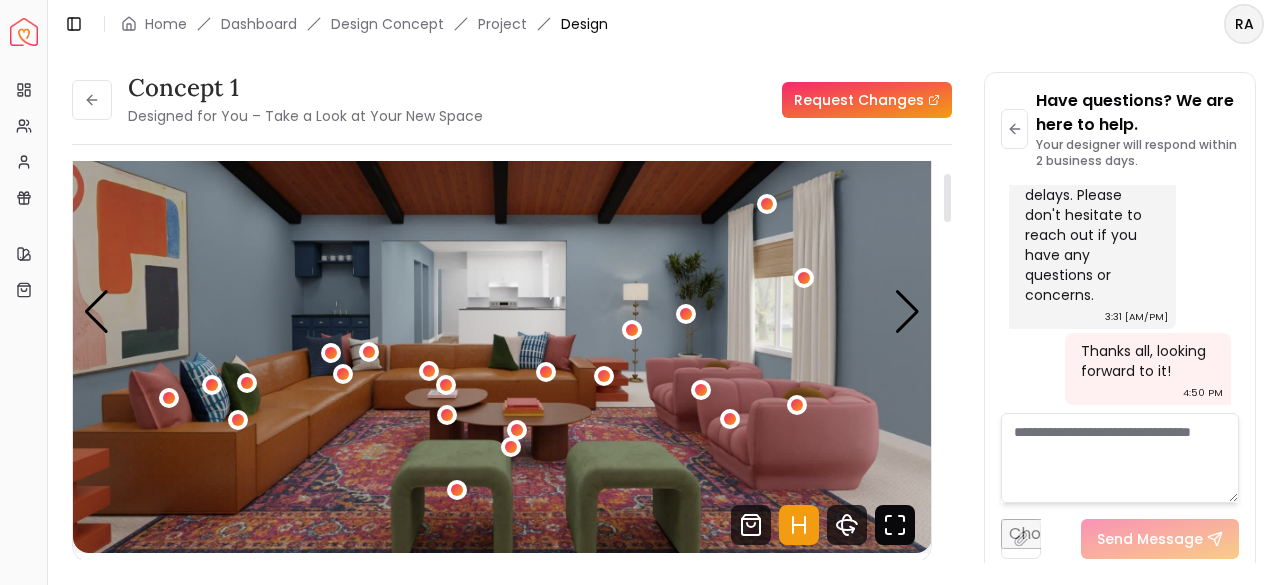 click 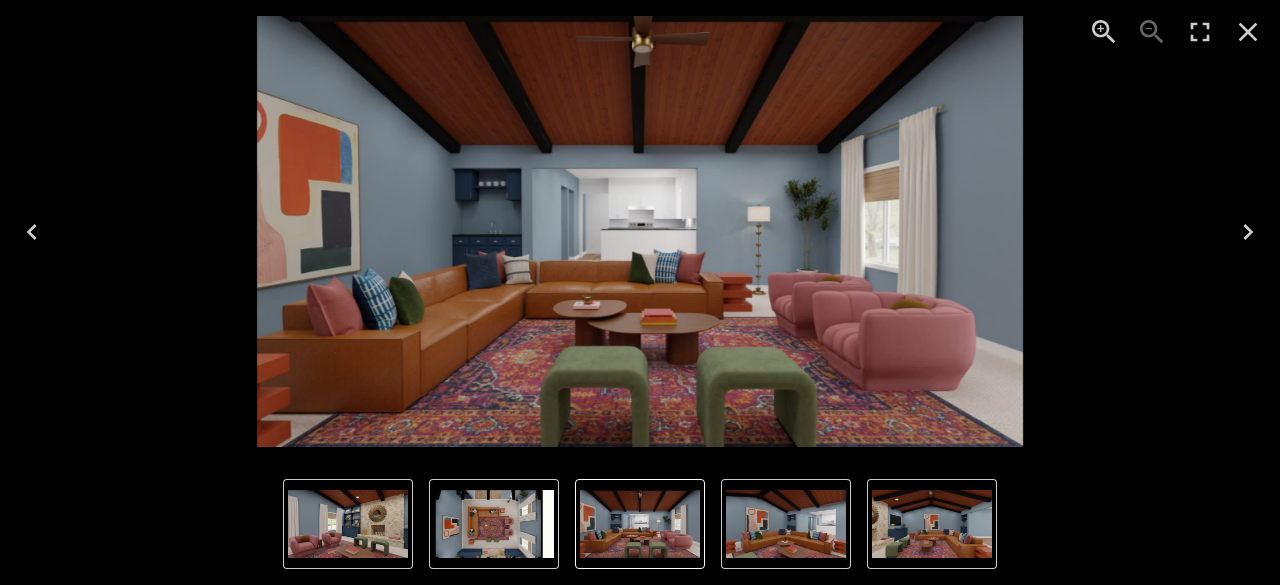 click 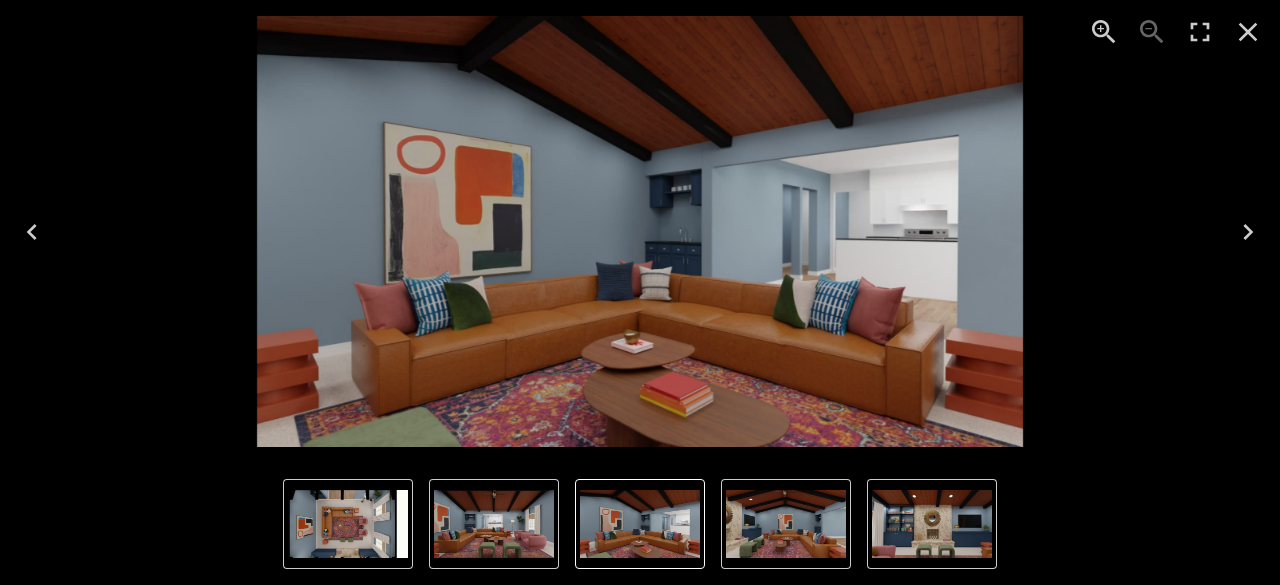 click 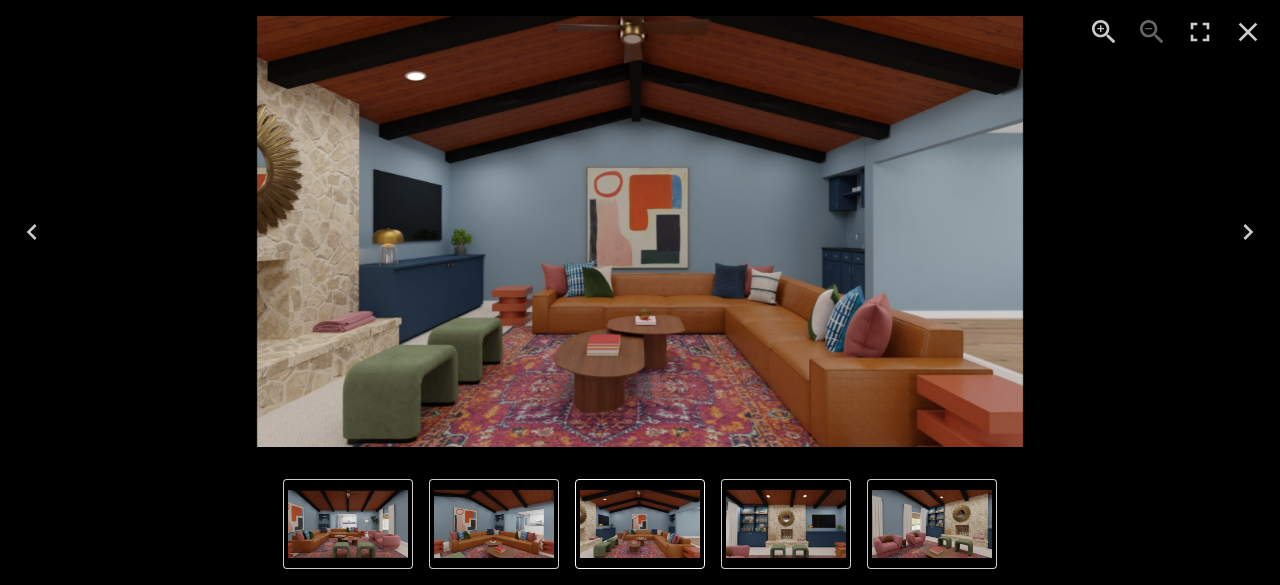 click 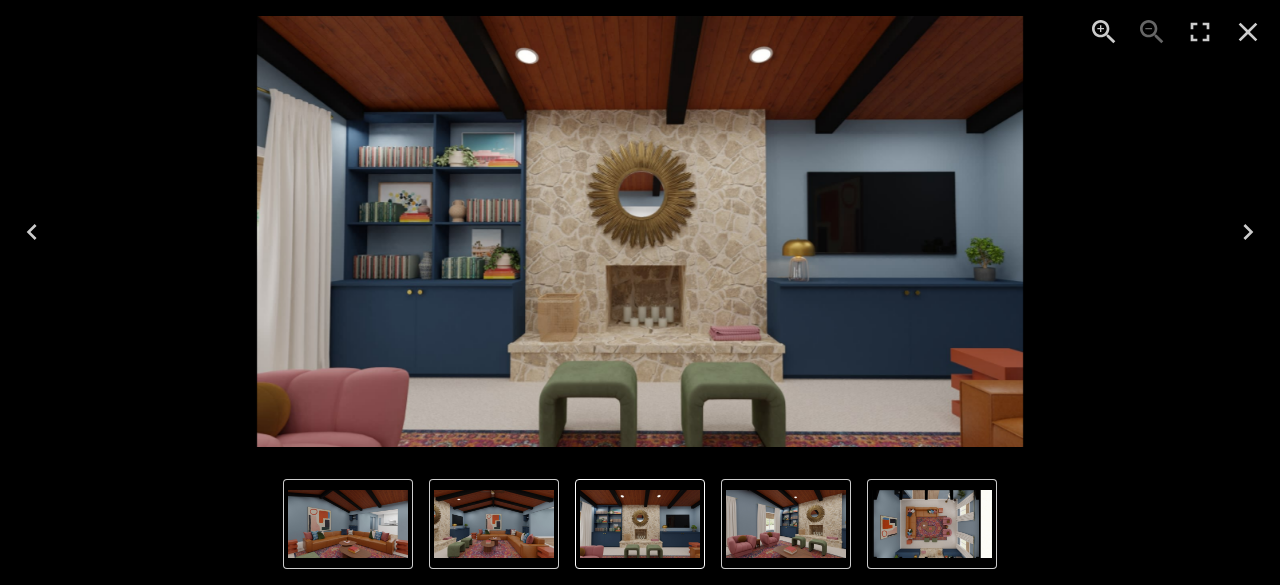 click 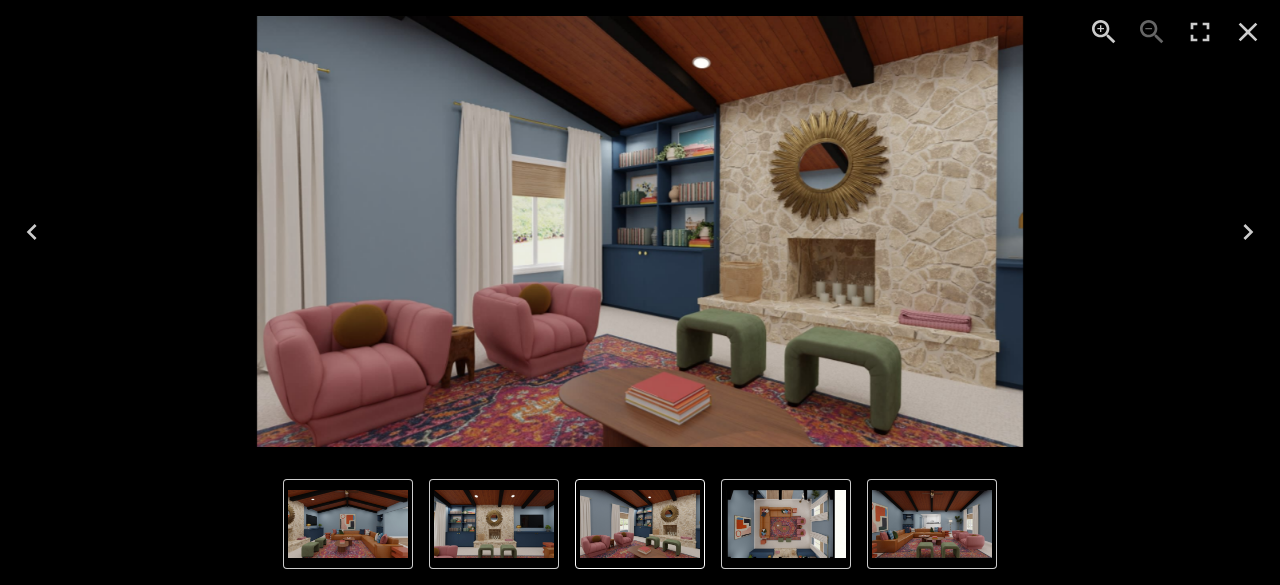 click 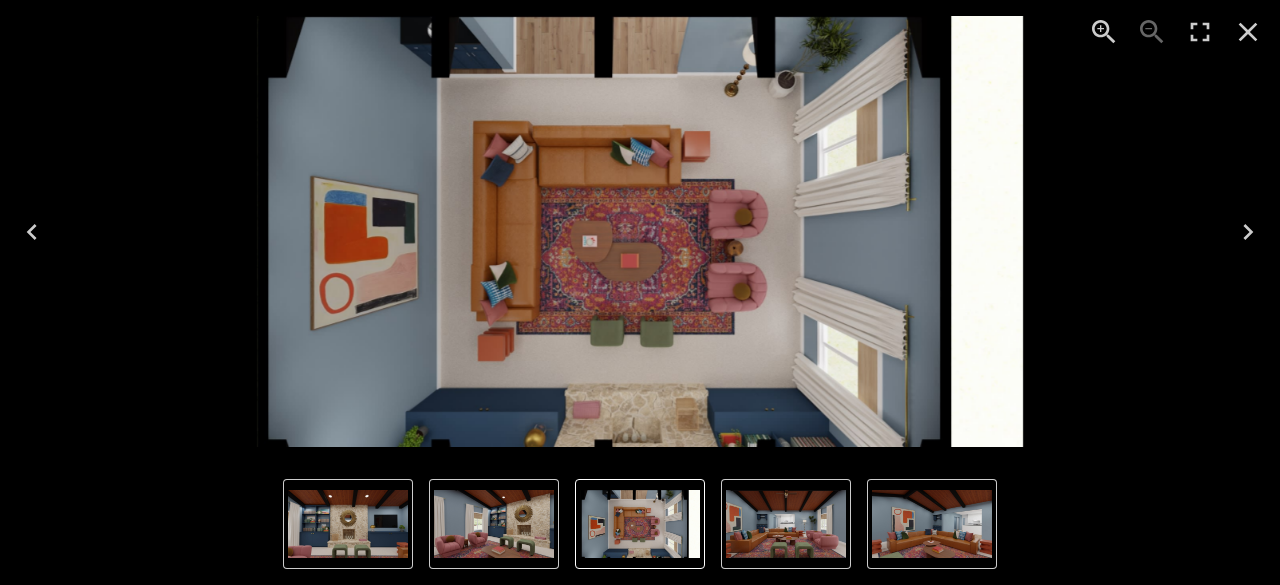click 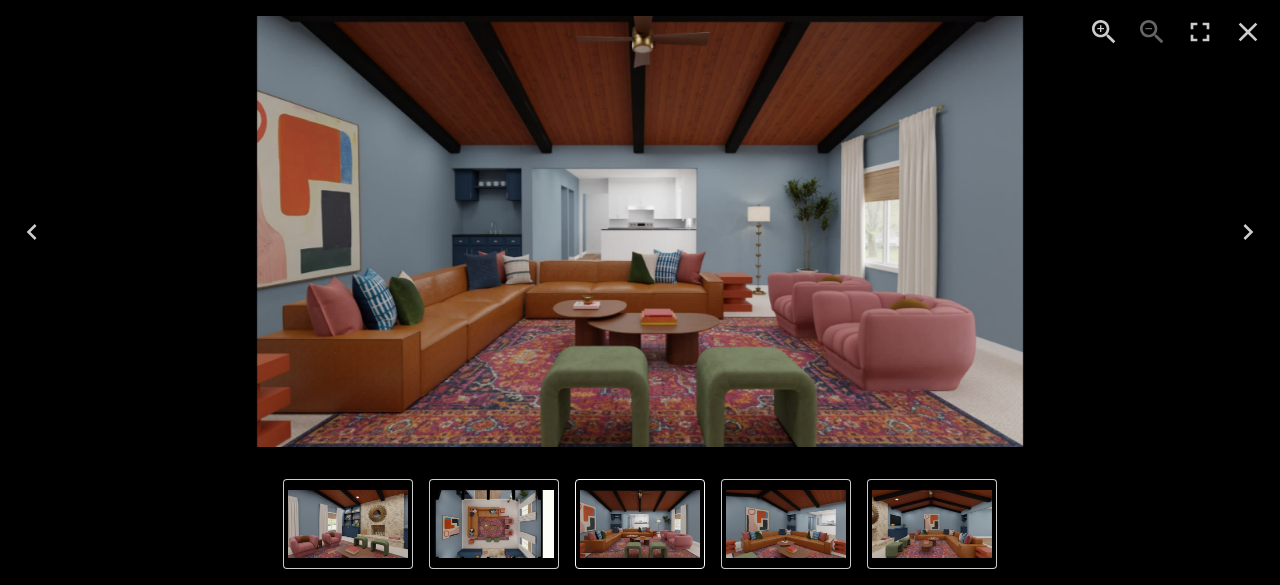 click 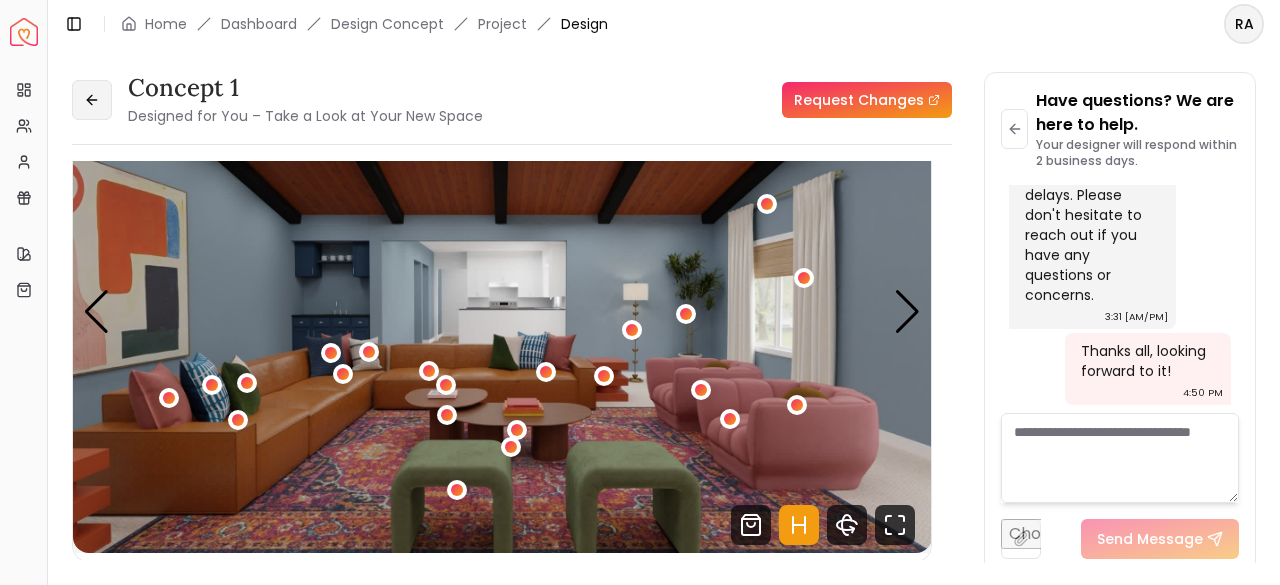 click at bounding box center (92, 100) 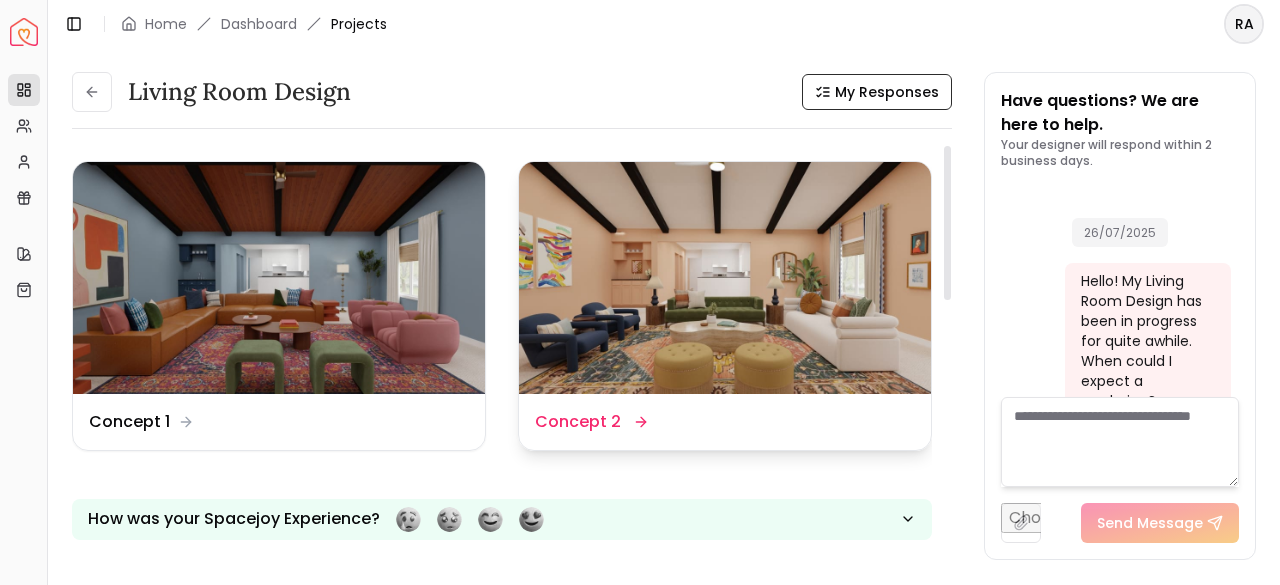 scroll, scrollTop: 1734, scrollLeft: 0, axis: vertical 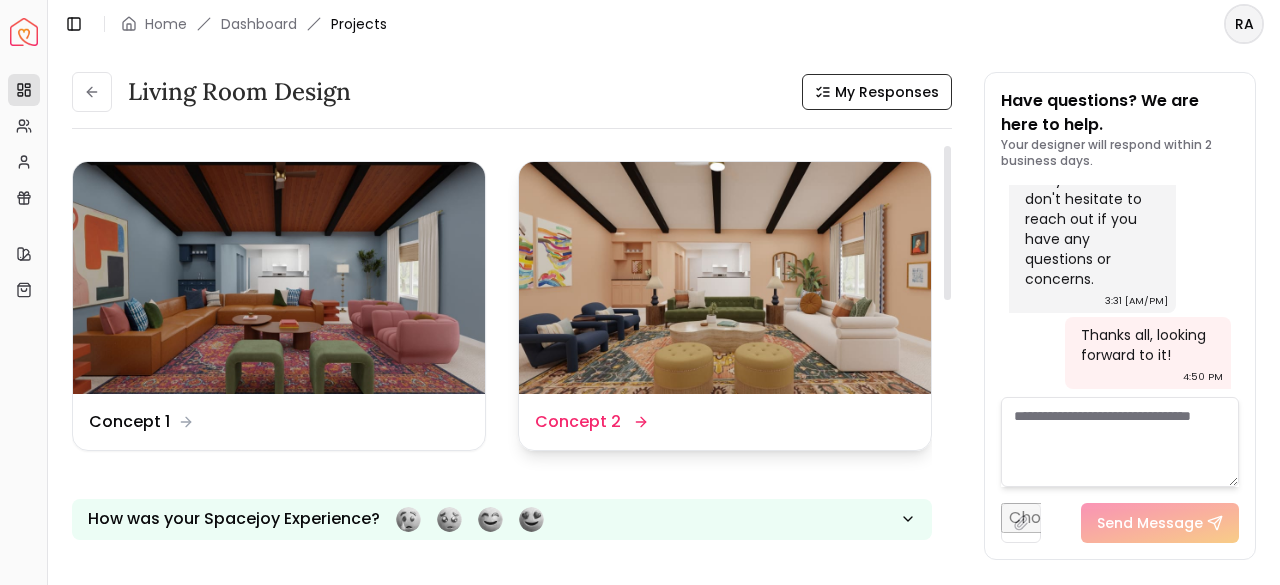 click at bounding box center (725, 278) 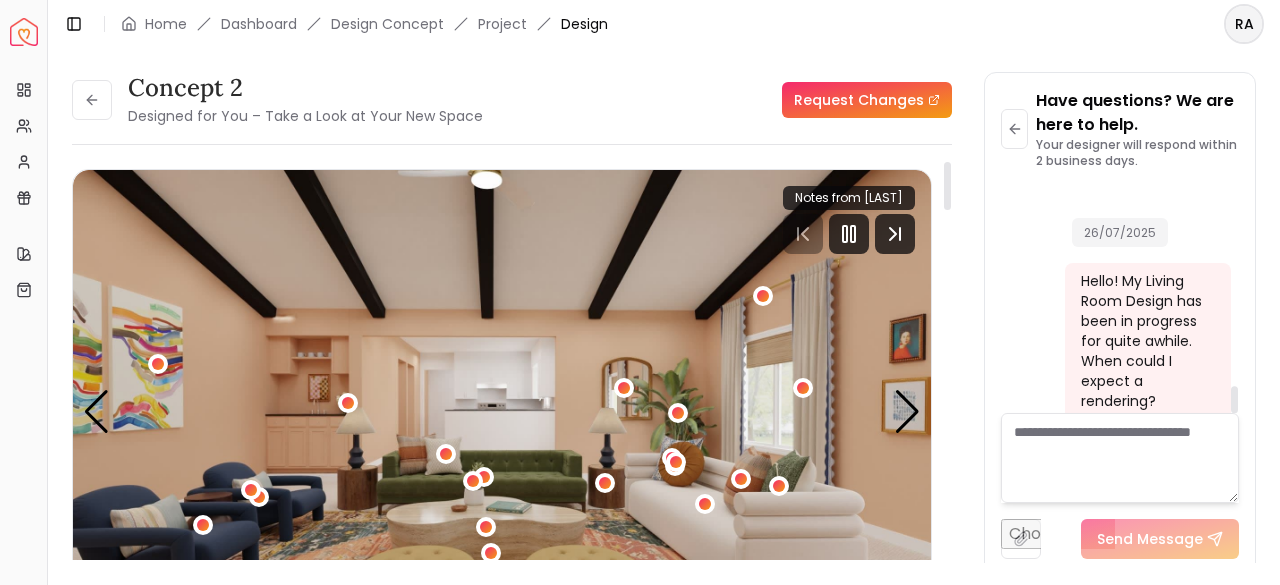 scroll, scrollTop: 1718, scrollLeft: 0, axis: vertical 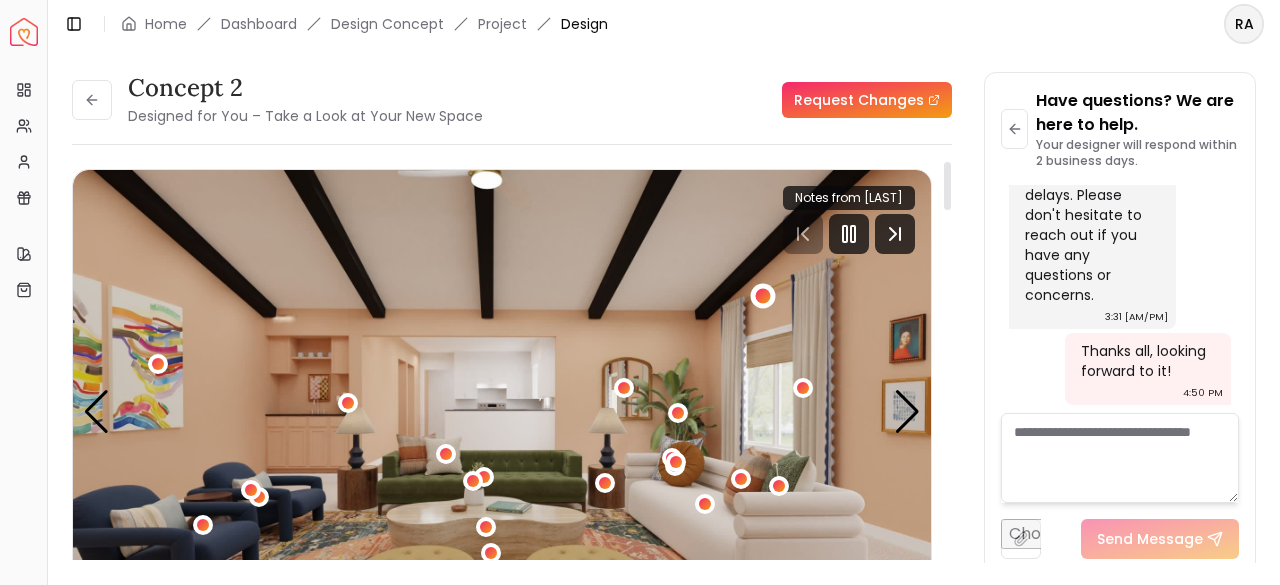 click at bounding box center [762, 295] 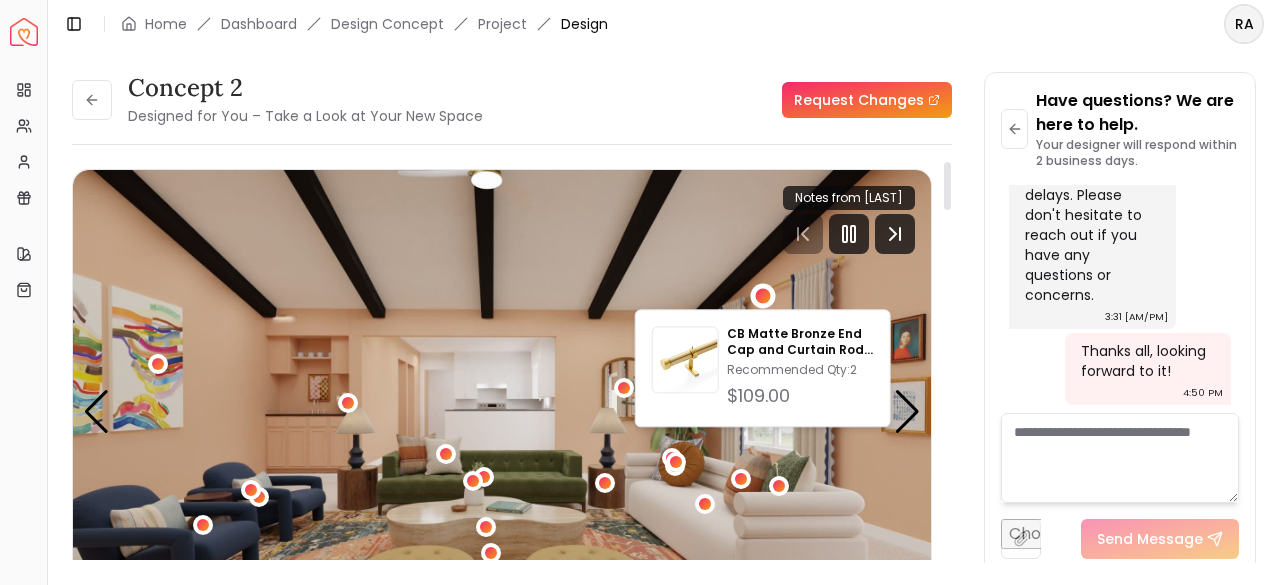 click at bounding box center [502, 411] 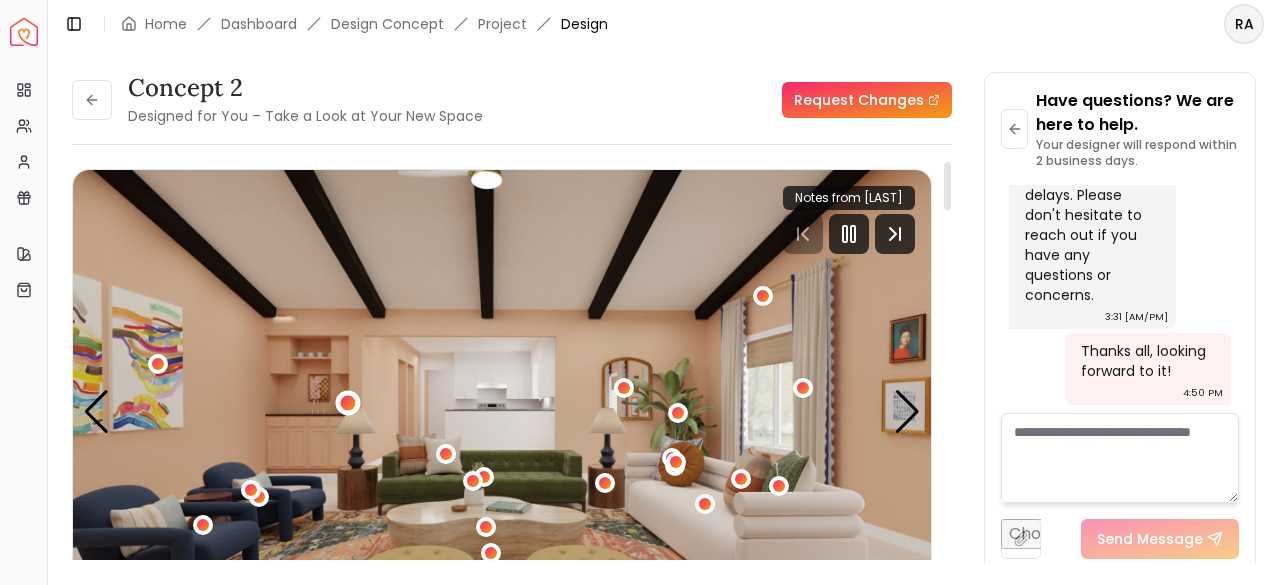 click at bounding box center [348, 403] 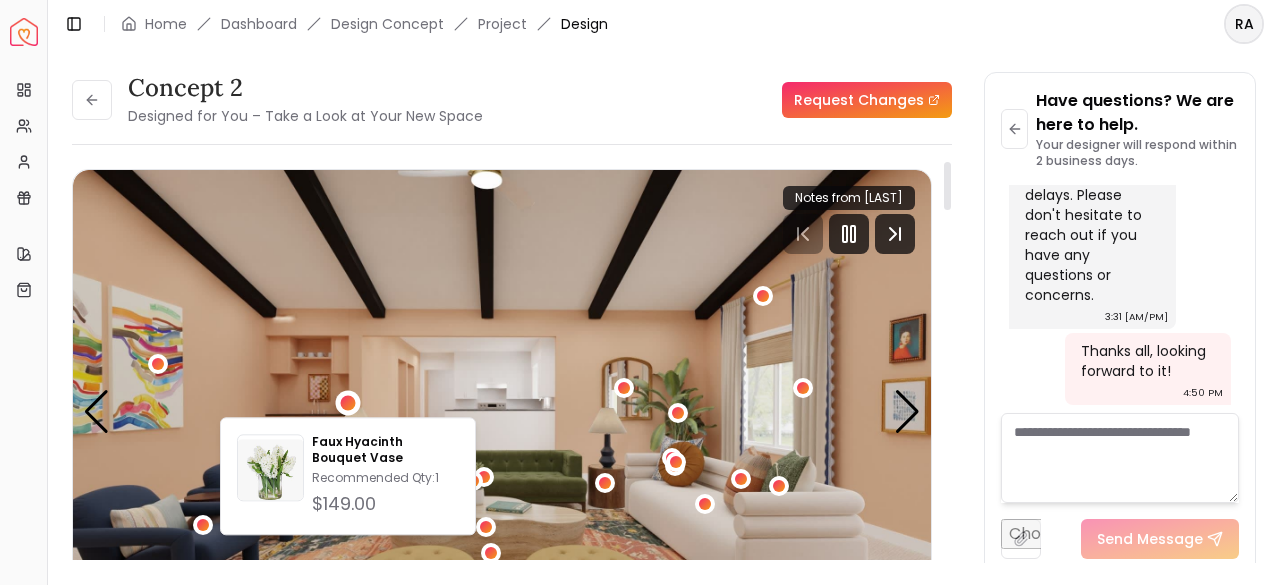 click at bounding box center [502, 411] 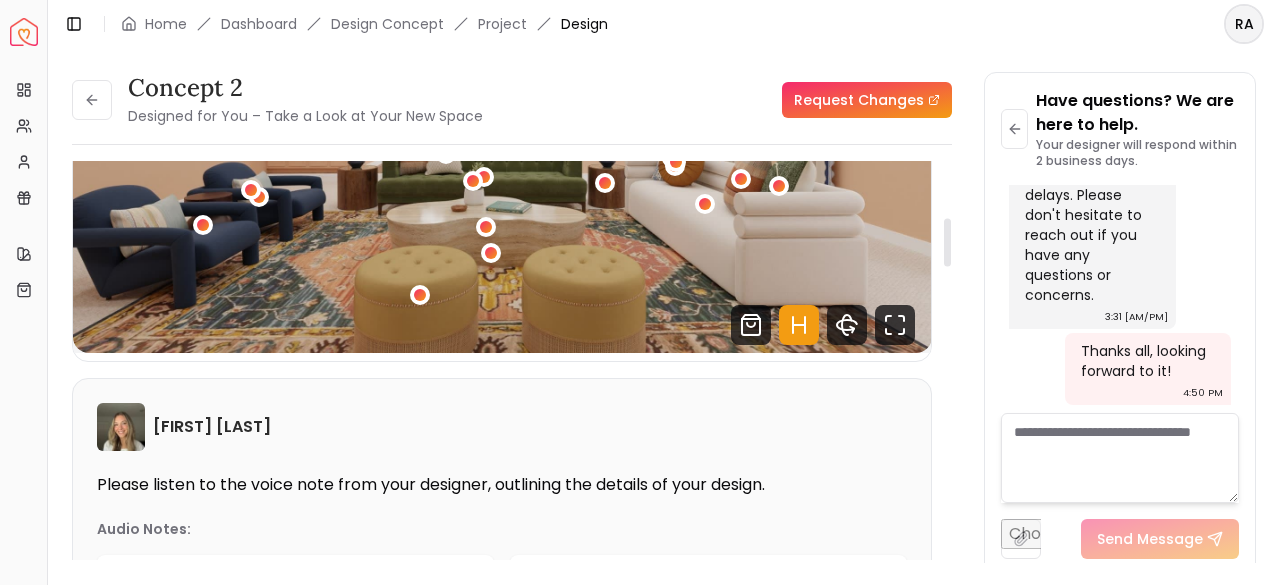 scroll, scrollTop: 600, scrollLeft: 0, axis: vertical 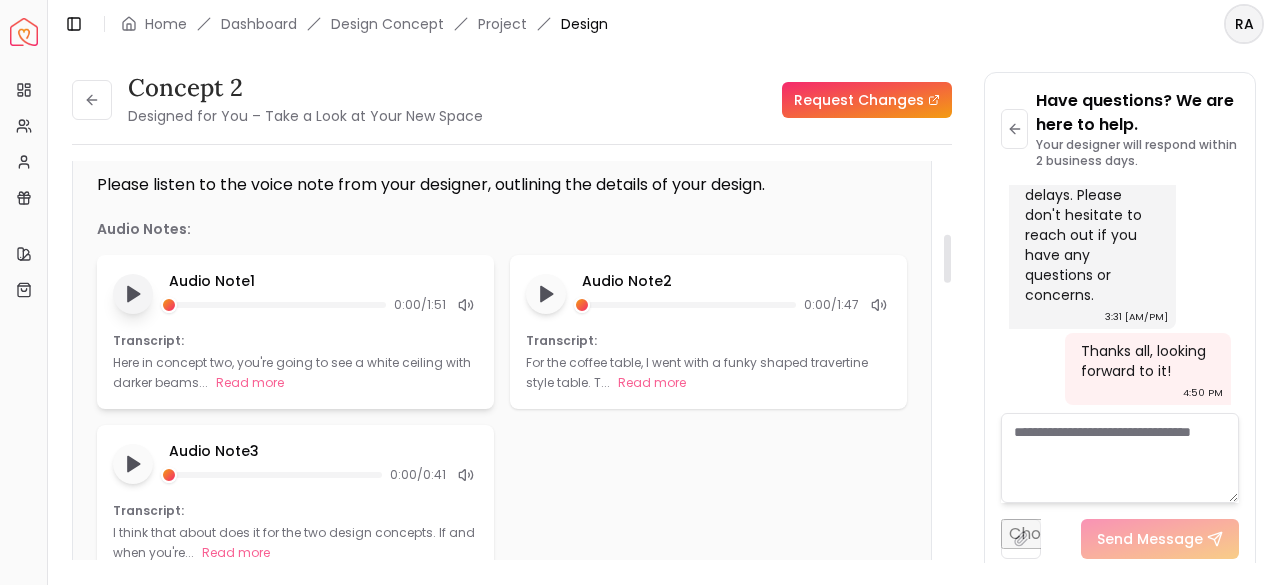 click 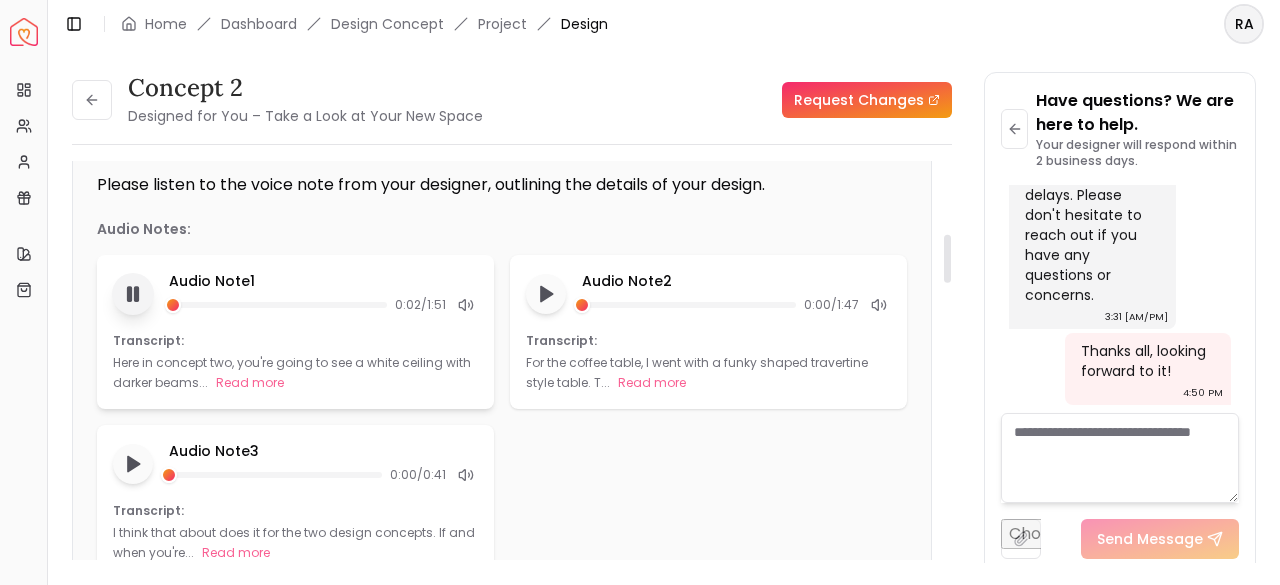 type 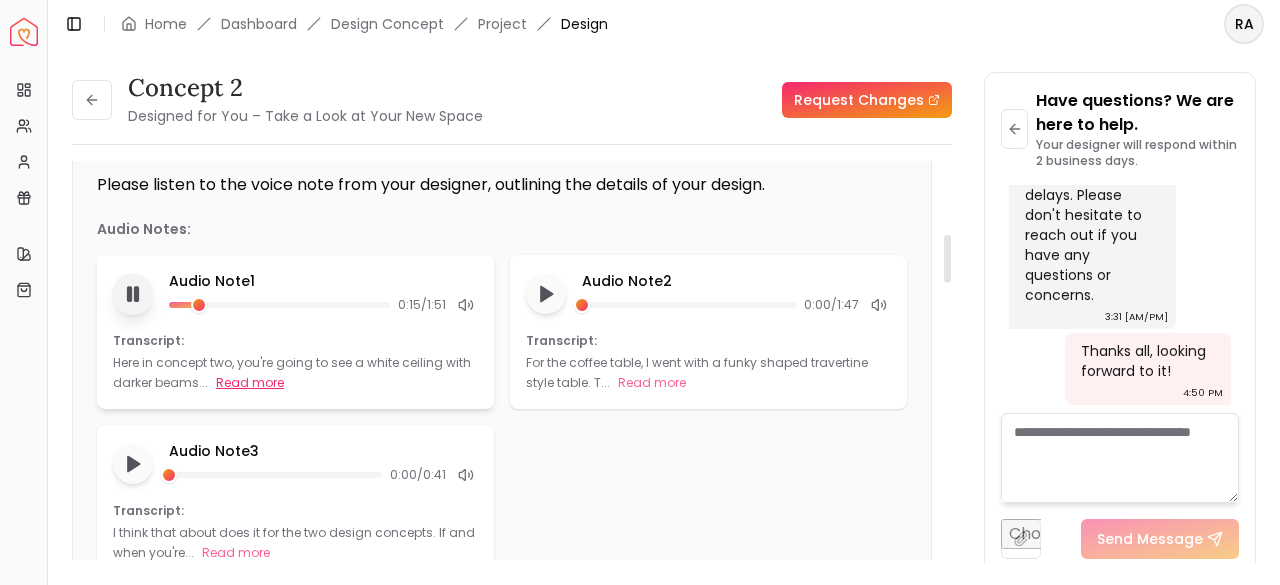 click on "Read more" at bounding box center [250, 383] 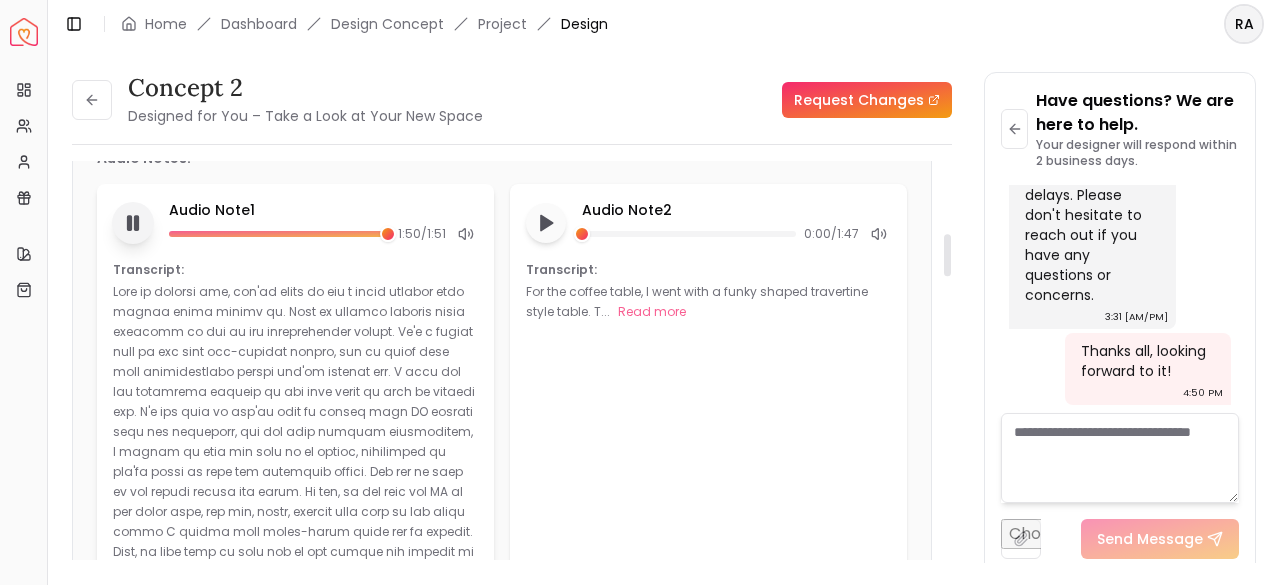 scroll, scrollTop: 600, scrollLeft: 0, axis: vertical 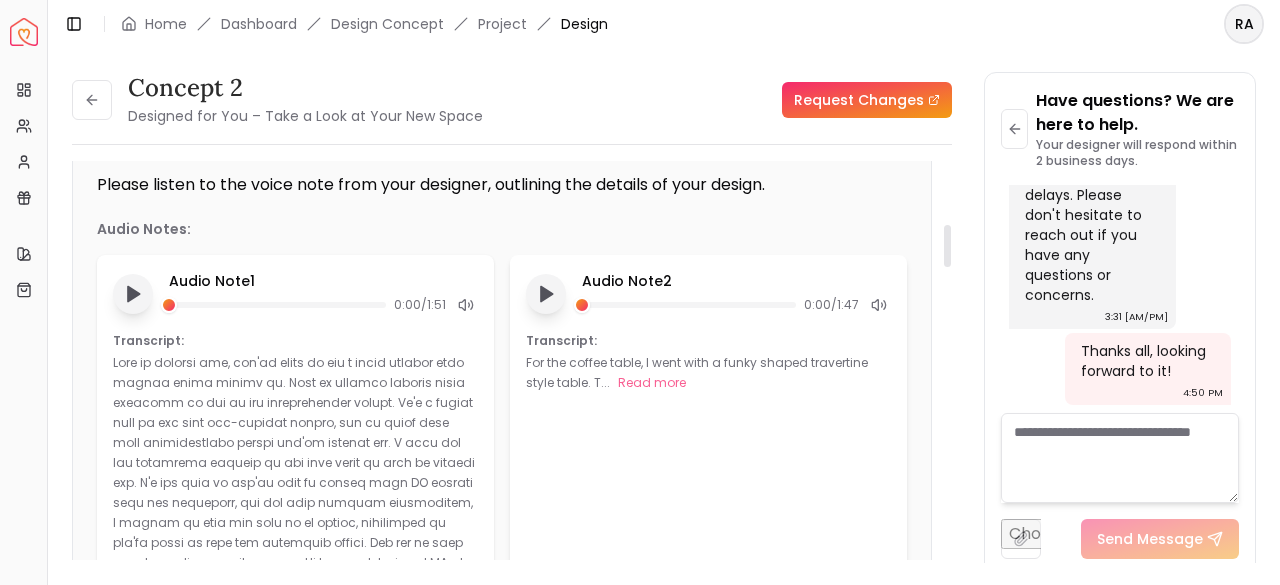 click 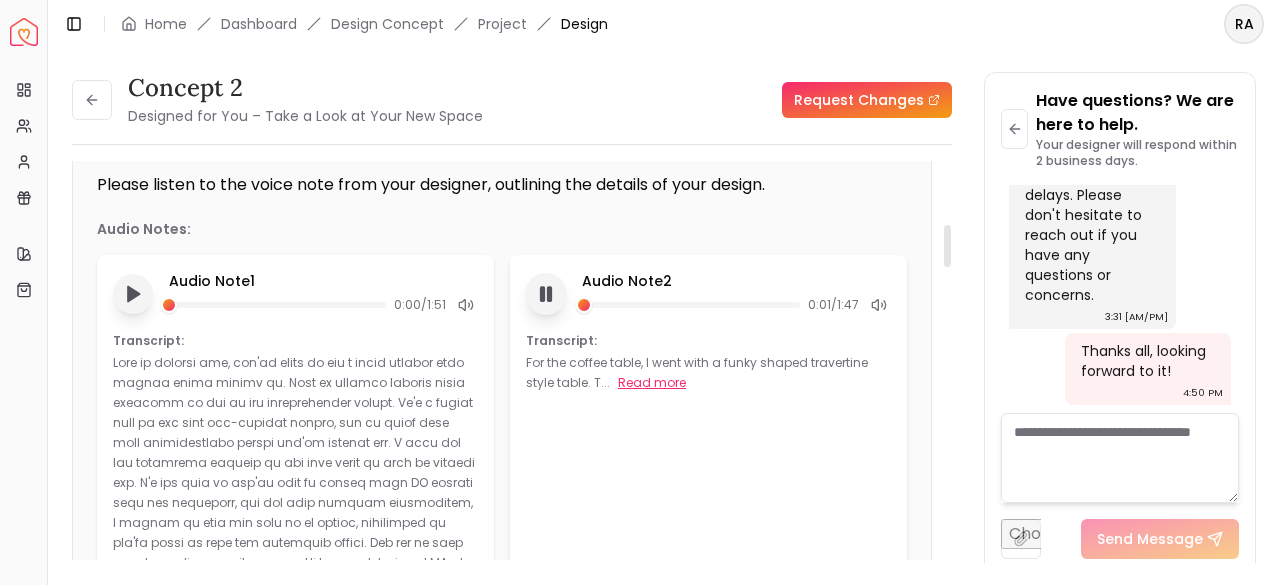 click on "Read more" at bounding box center (652, 383) 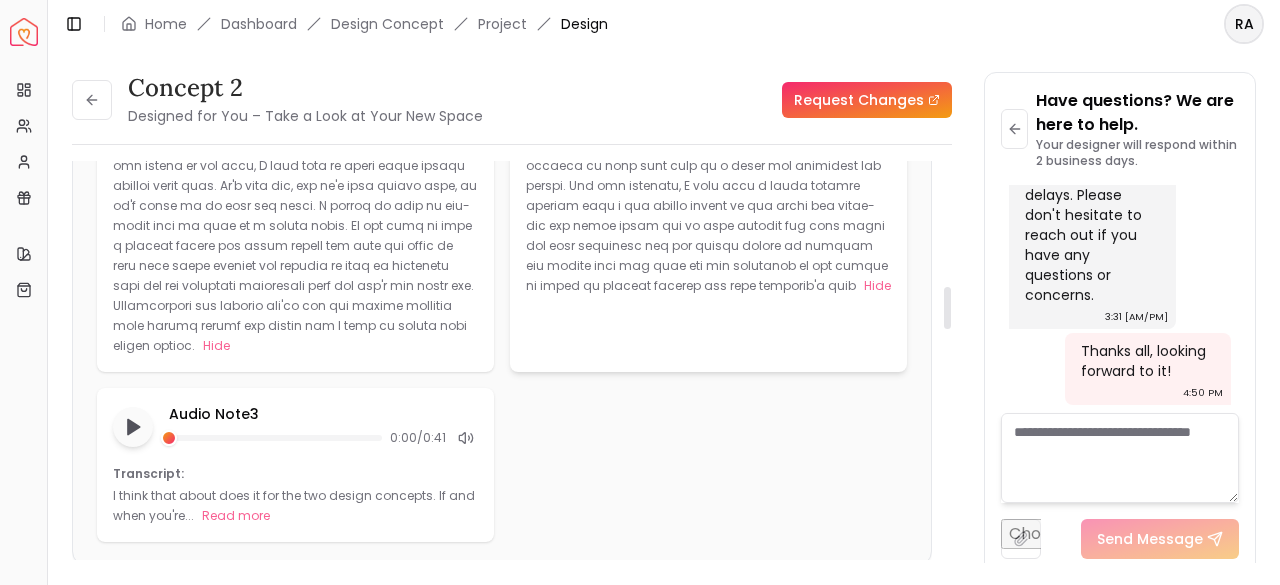 scroll, scrollTop: 1200, scrollLeft: 0, axis: vertical 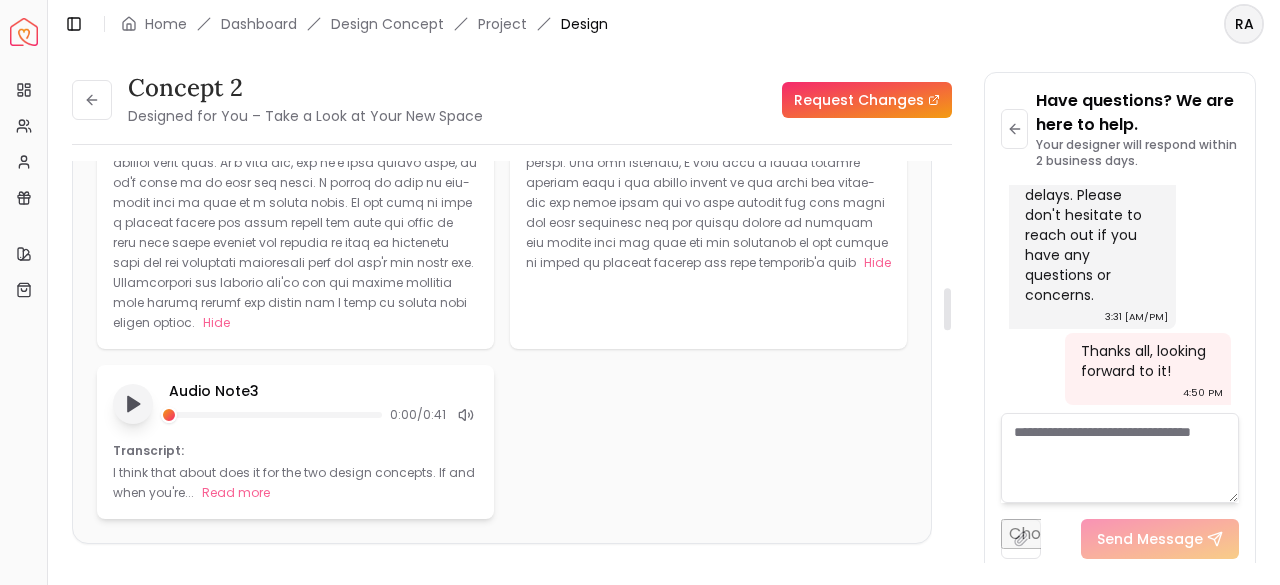 click 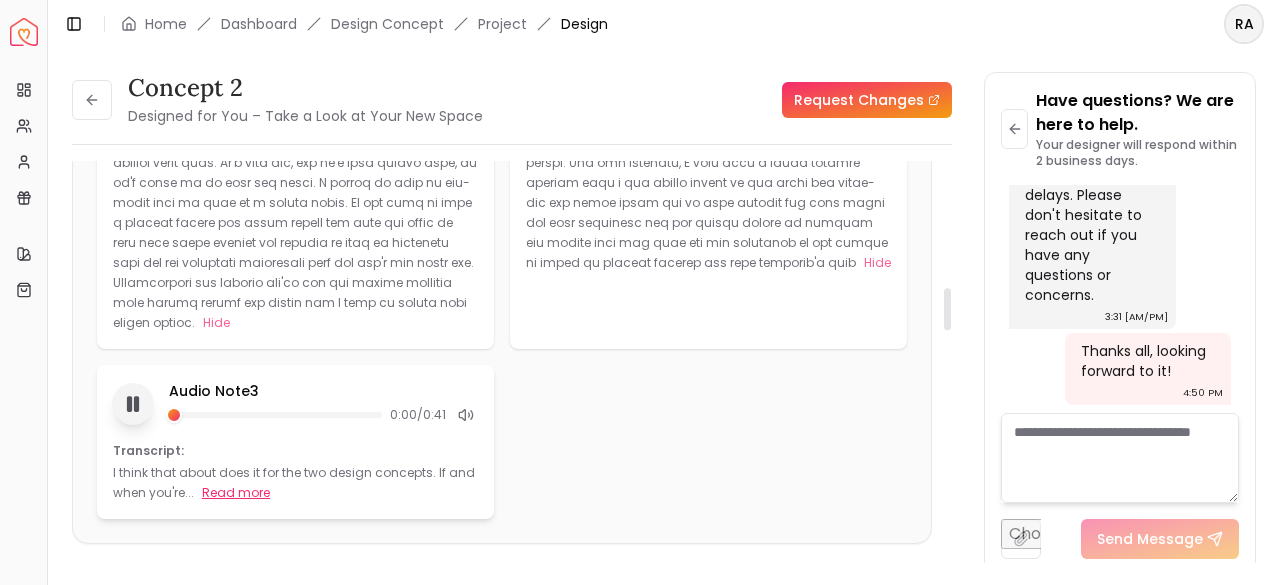 click on "Read more" at bounding box center [236, 493] 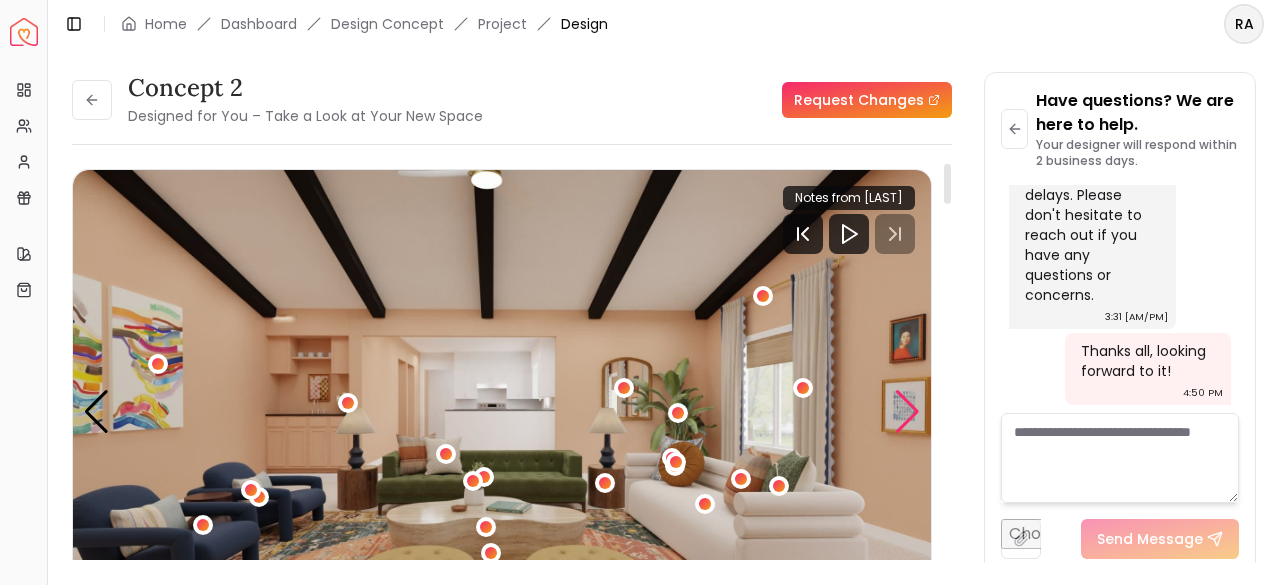 scroll, scrollTop: 100, scrollLeft: 0, axis: vertical 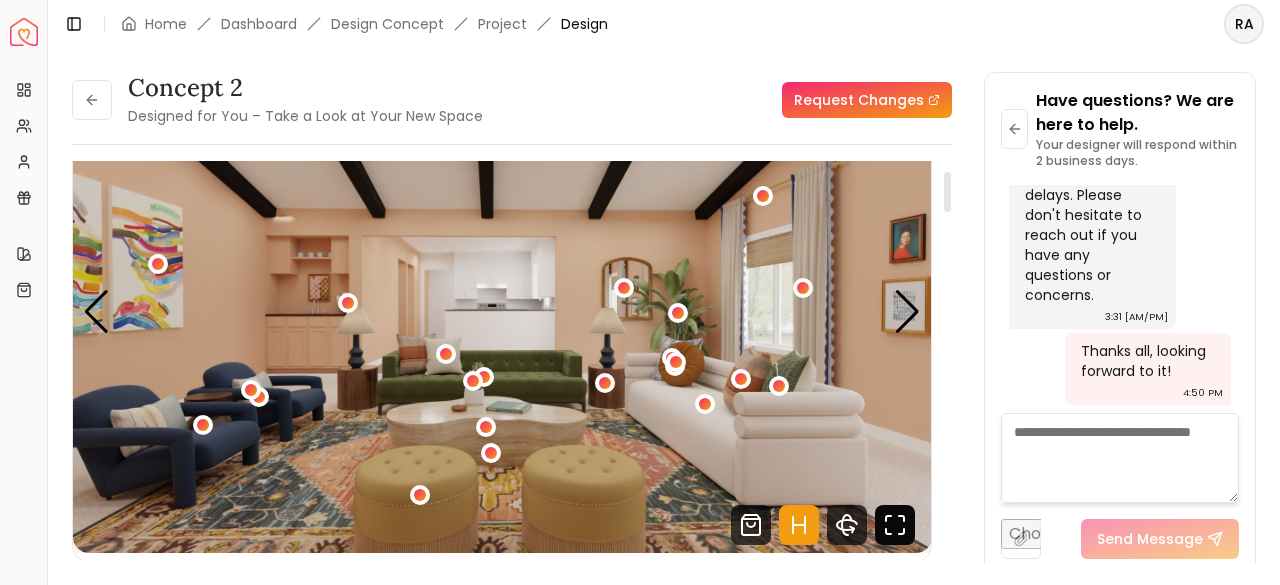 click 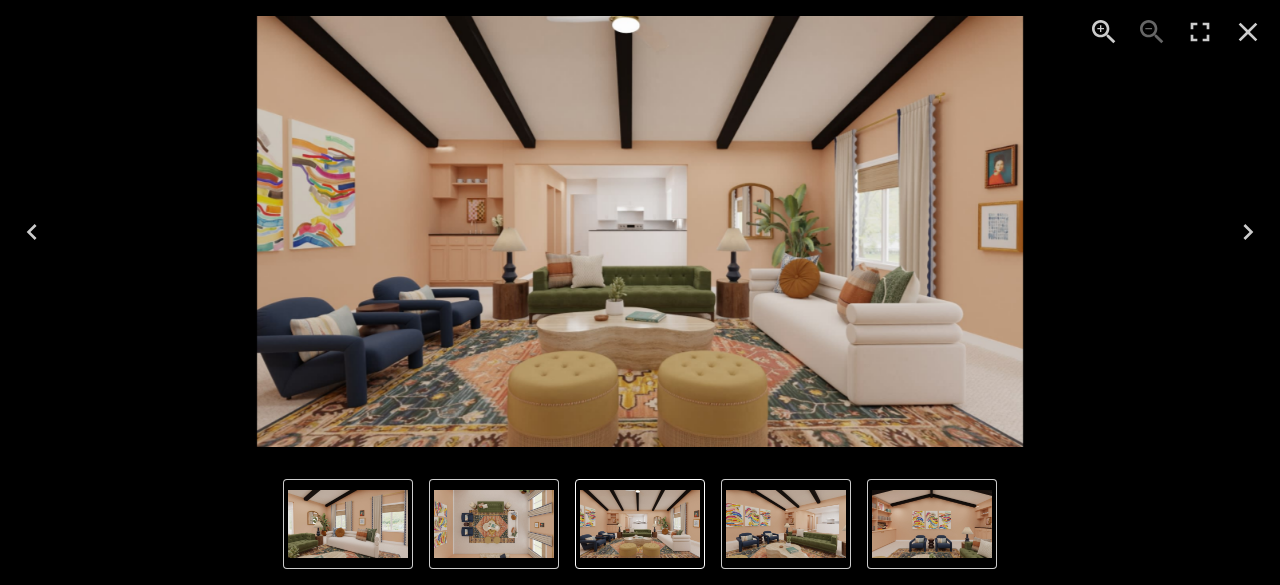 click 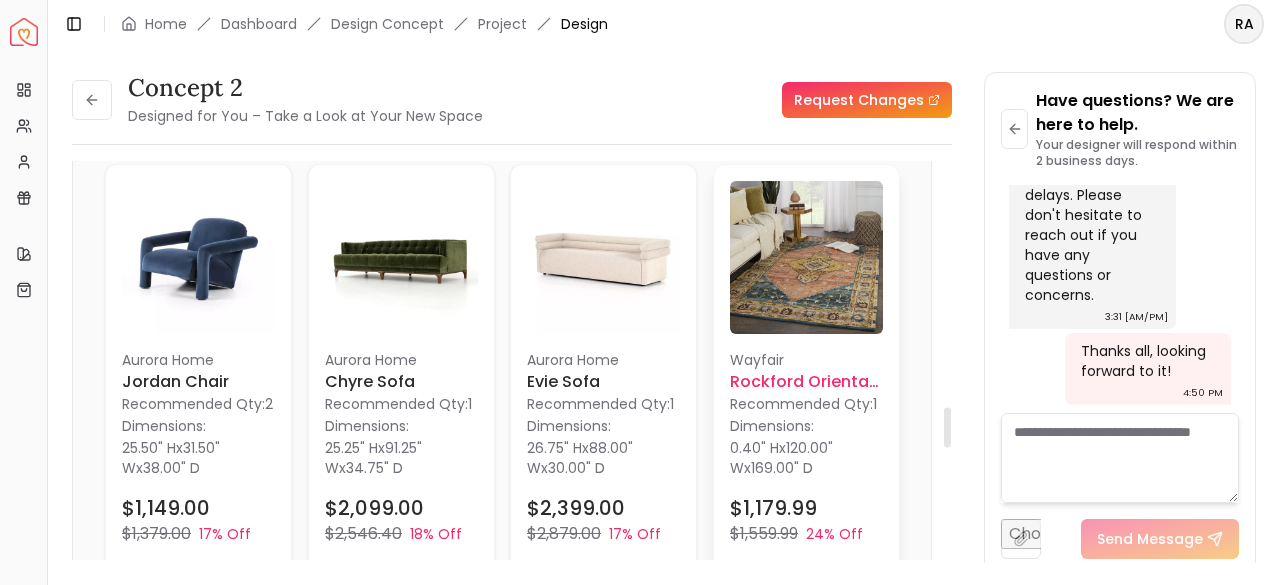 scroll, scrollTop: 2500, scrollLeft: 0, axis: vertical 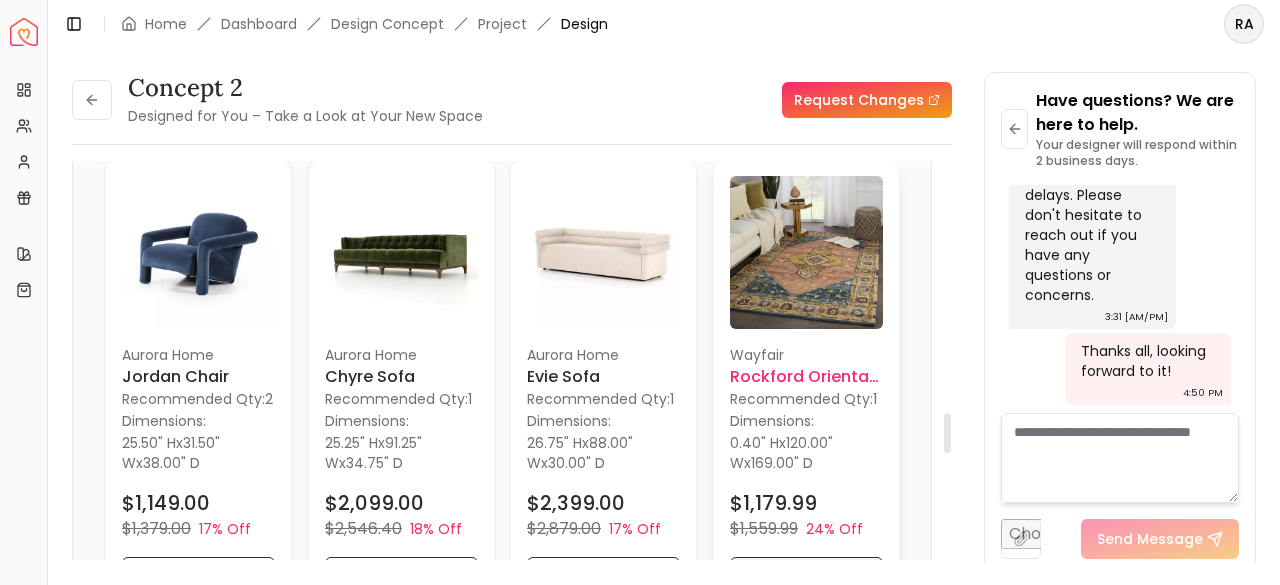 click on "Shop Now" at bounding box center (806, 577) 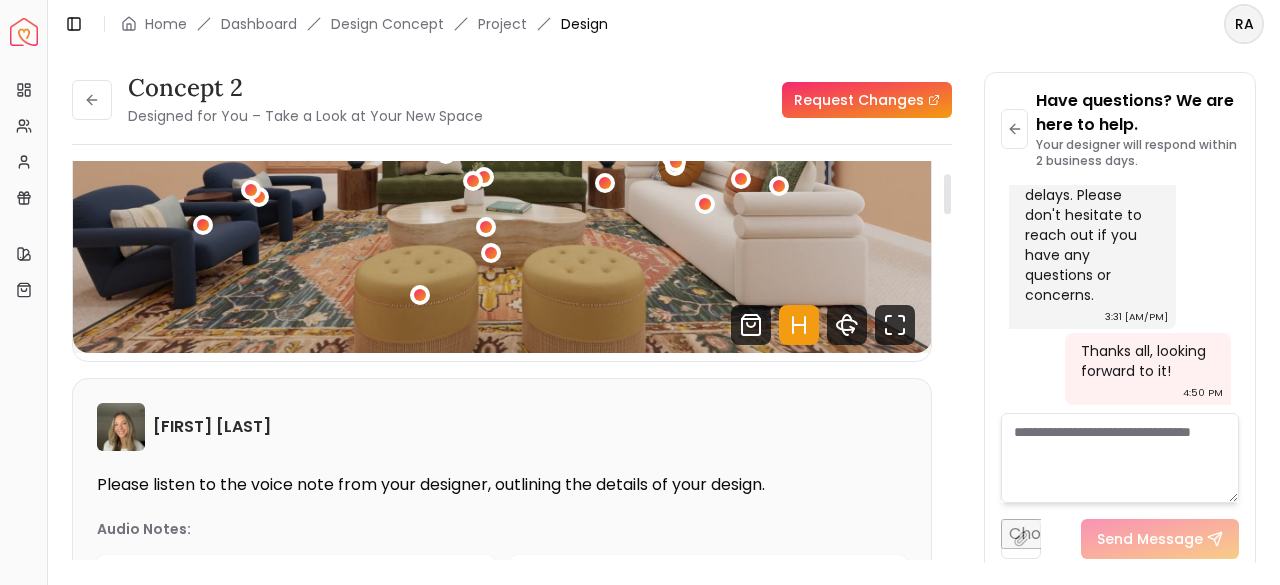 scroll, scrollTop: 0, scrollLeft: 0, axis: both 